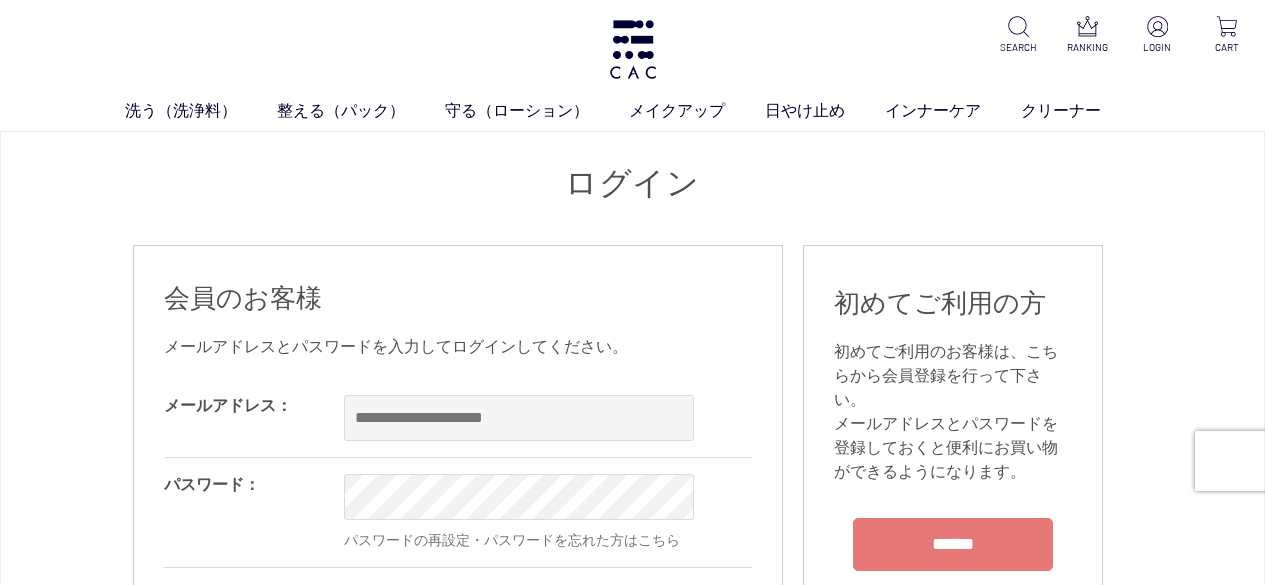 scroll, scrollTop: 0, scrollLeft: 0, axis: both 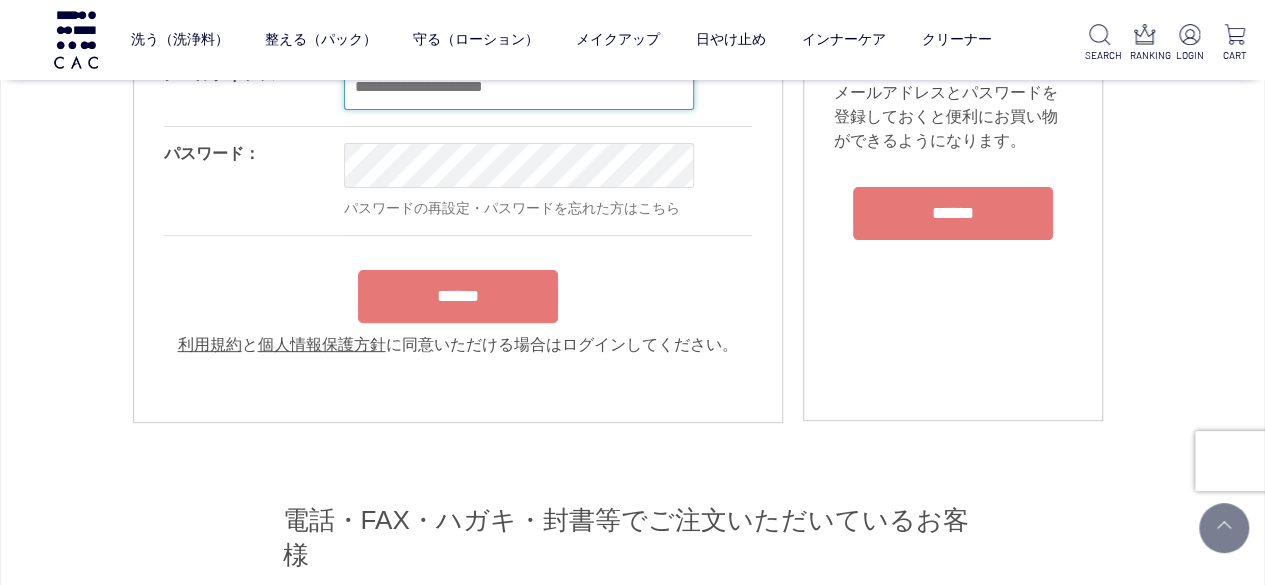 type on "**********" 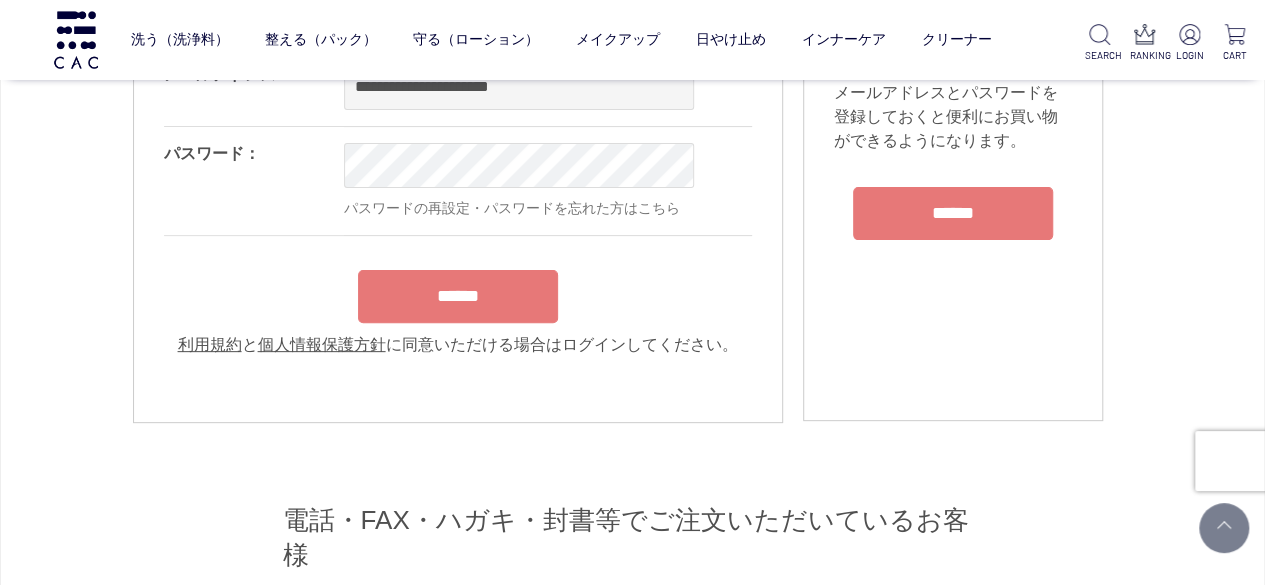 click on "**********" at bounding box center (458, 202) 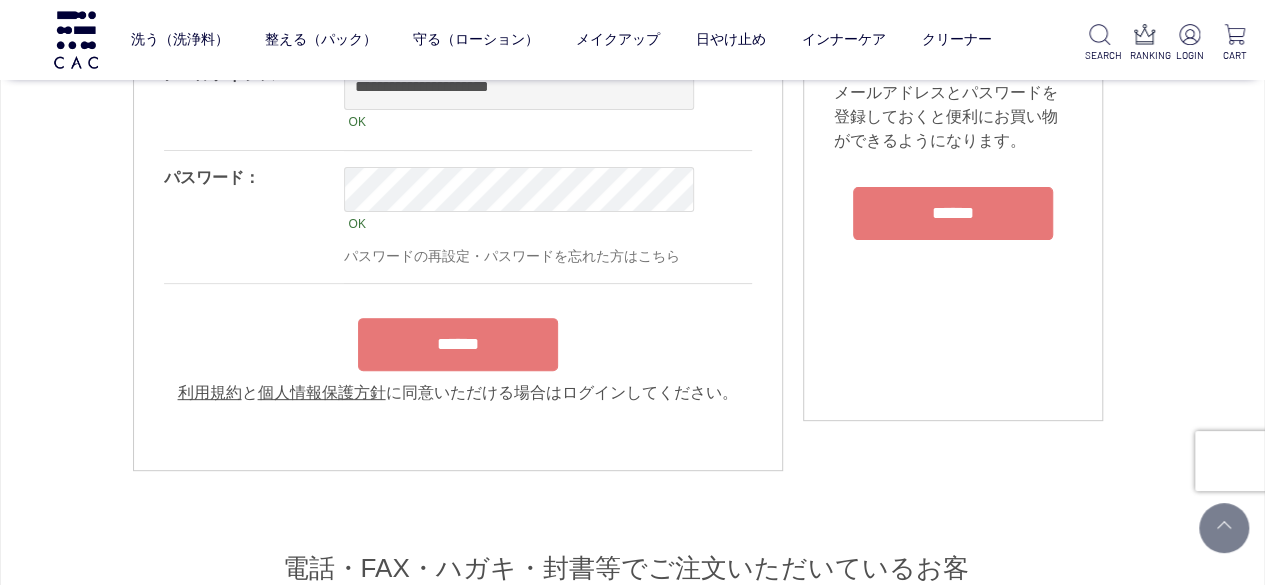 click on "******" at bounding box center (458, 344) 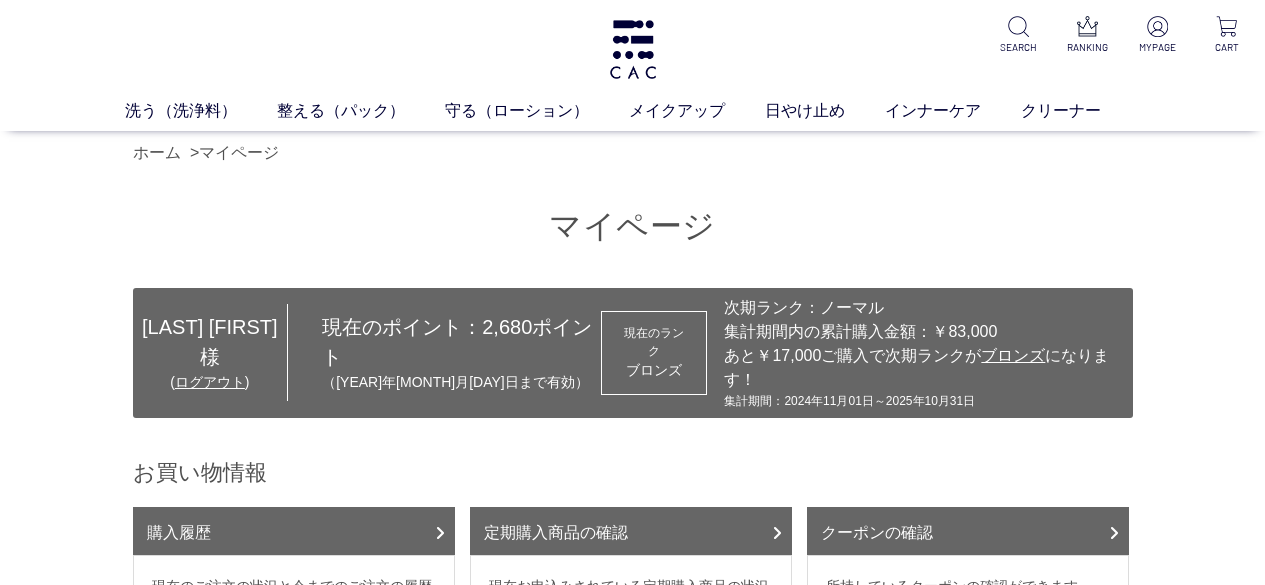 scroll, scrollTop: 0, scrollLeft: 0, axis: both 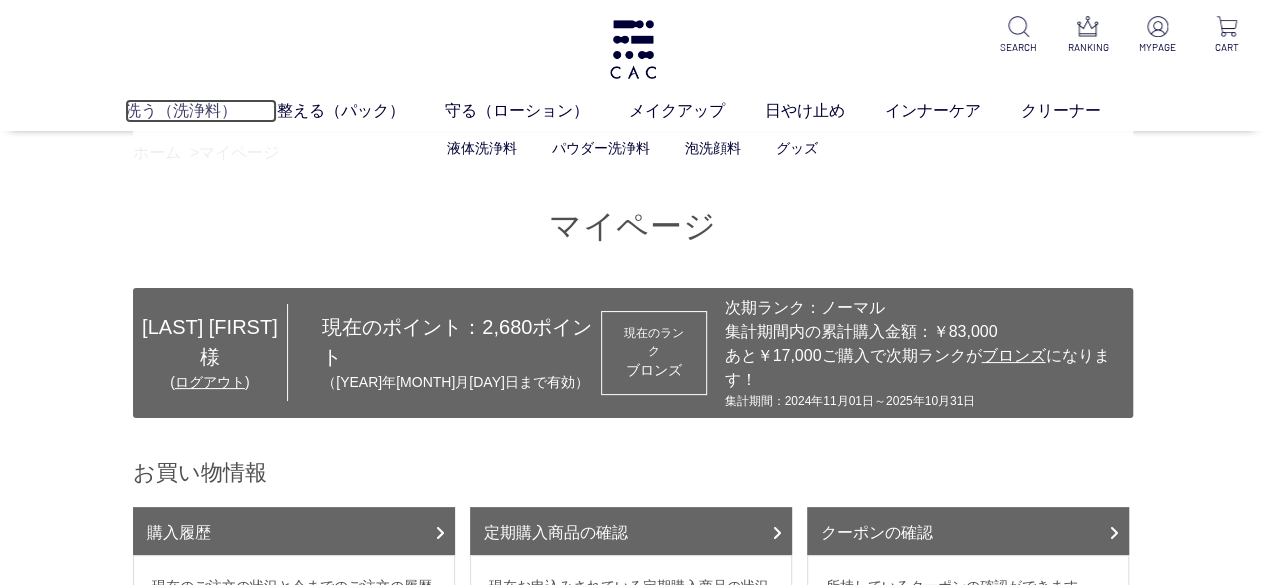 click on "洗う（洗浄料）" at bounding box center [201, 111] 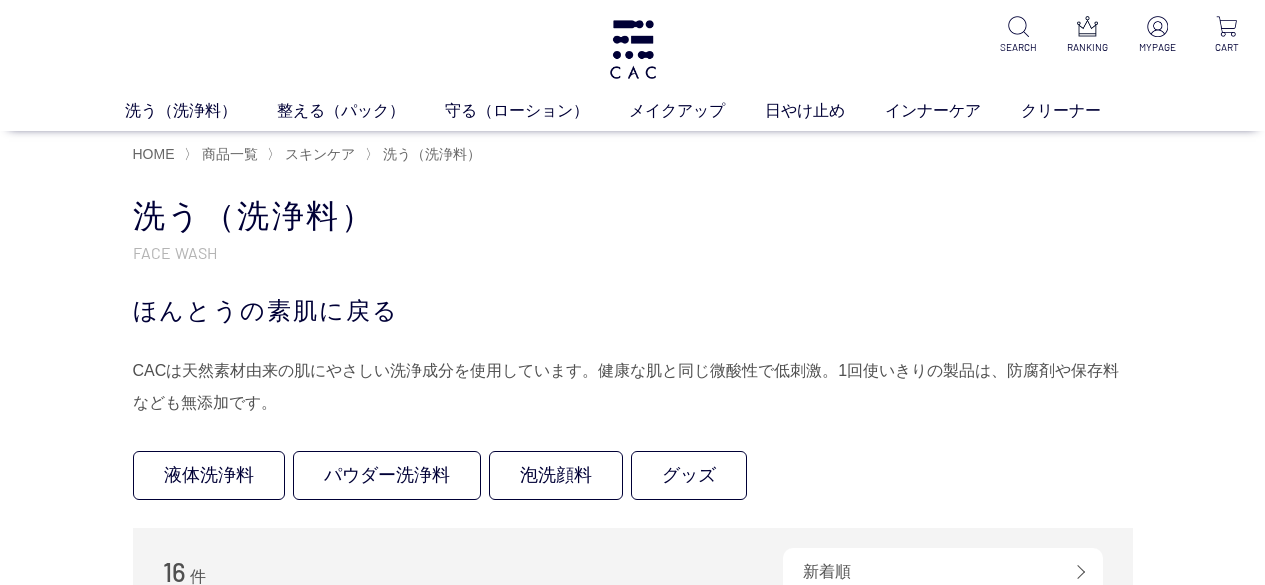 scroll, scrollTop: 0, scrollLeft: 0, axis: both 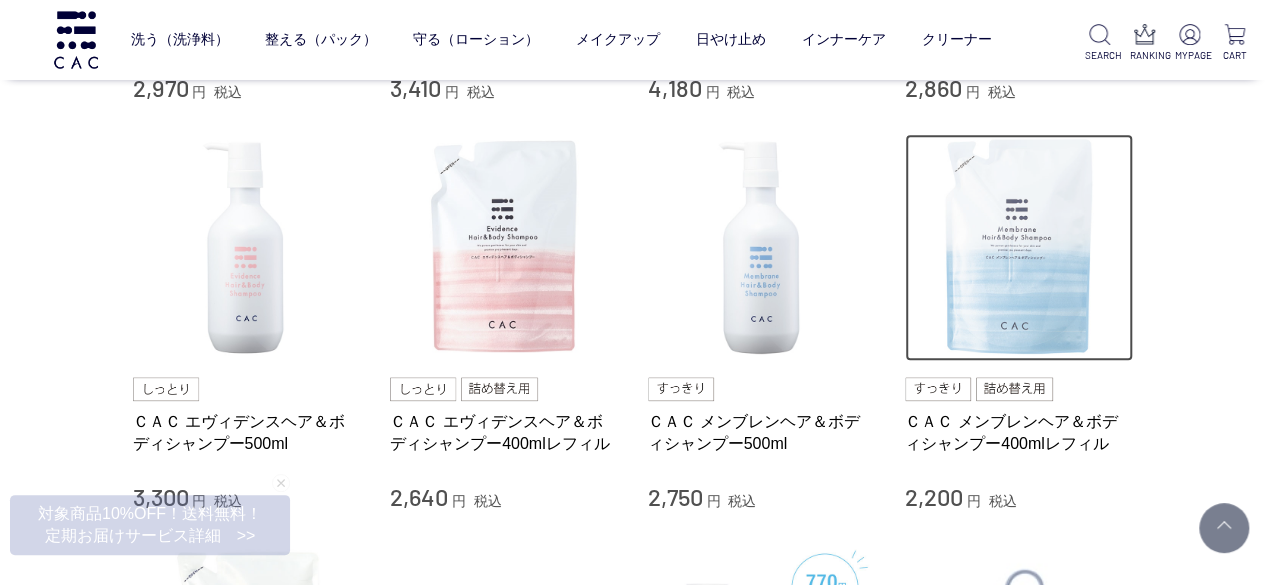 click at bounding box center (1019, 248) 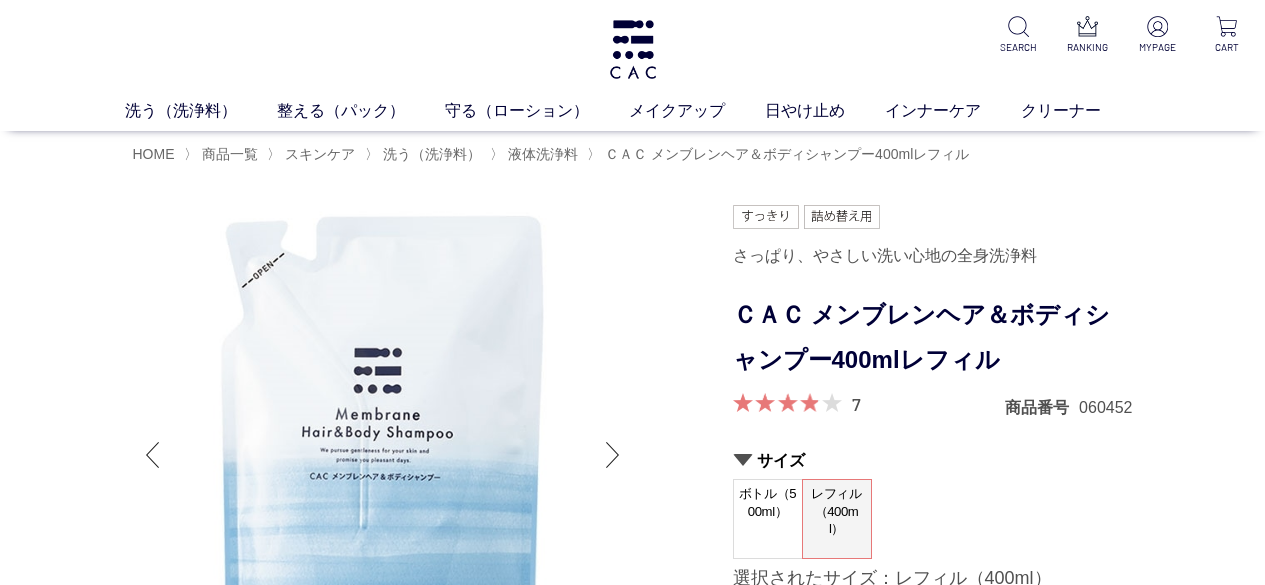 scroll, scrollTop: 0, scrollLeft: 0, axis: both 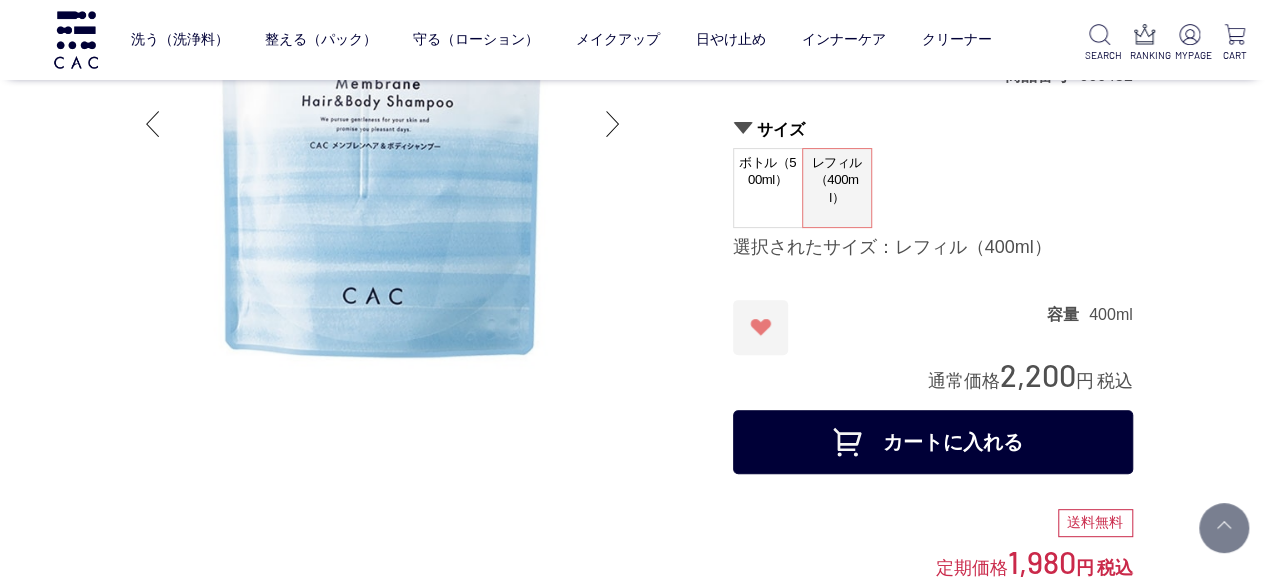 click on "カートに入れる" at bounding box center (933, 442) 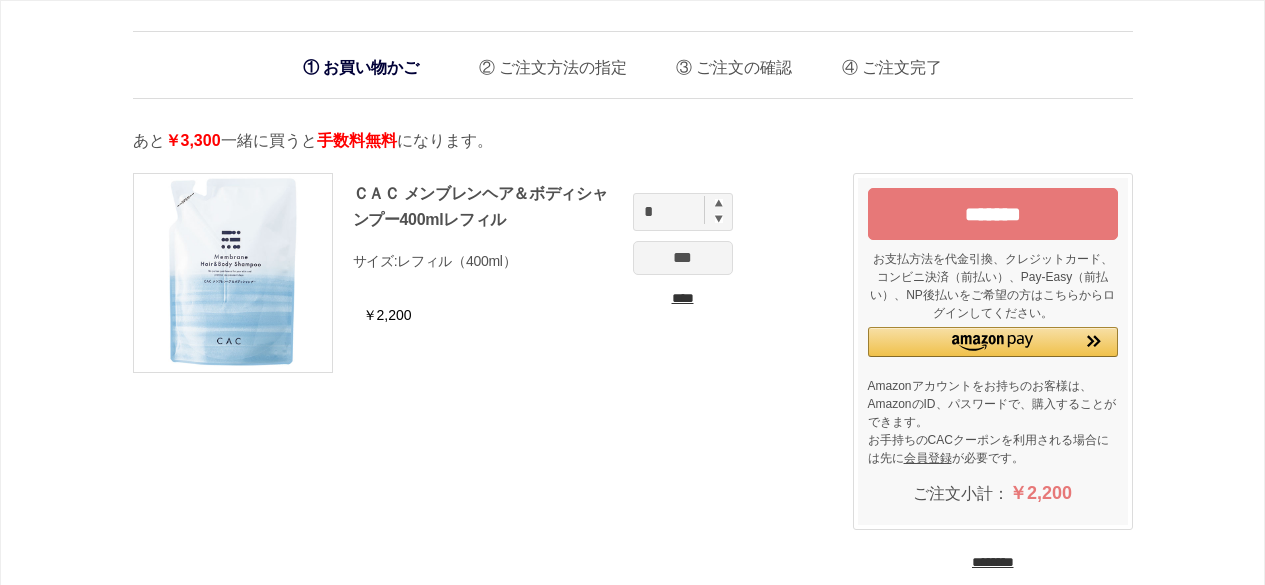 scroll, scrollTop: 0, scrollLeft: 0, axis: both 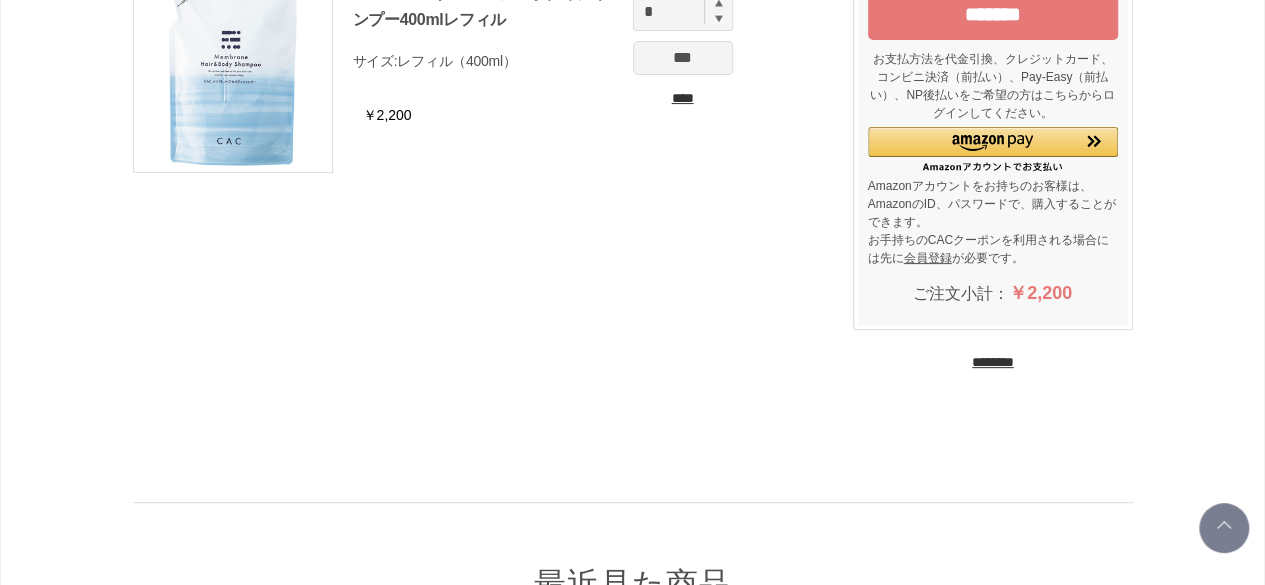 click on "********" at bounding box center (993, 362) 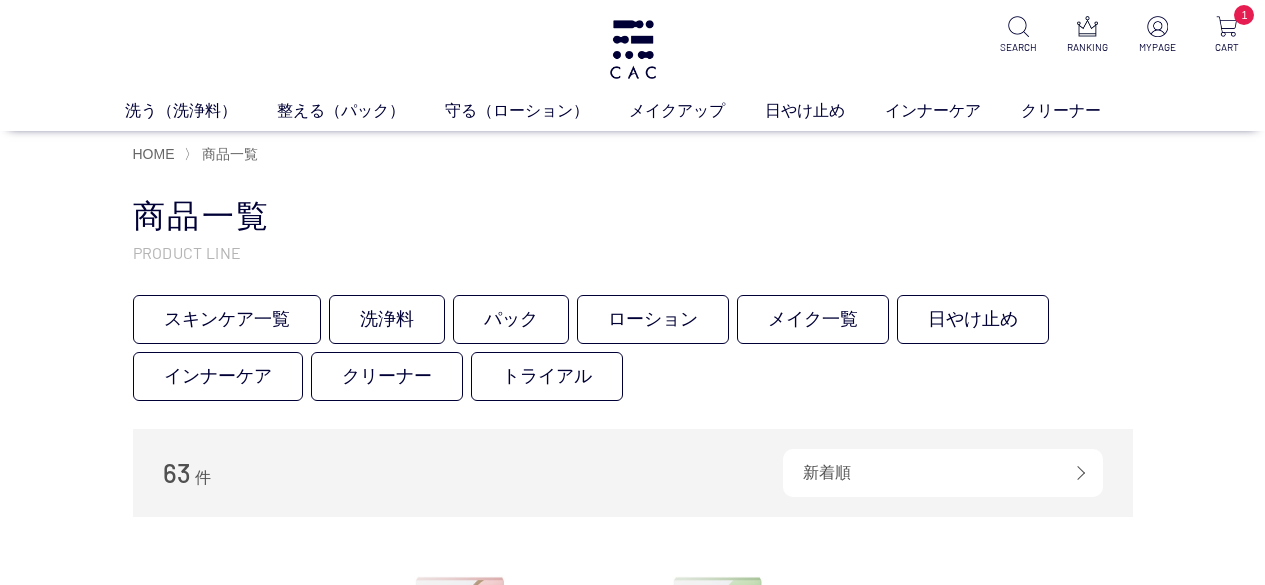 scroll, scrollTop: 0, scrollLeft: 0, axis: both 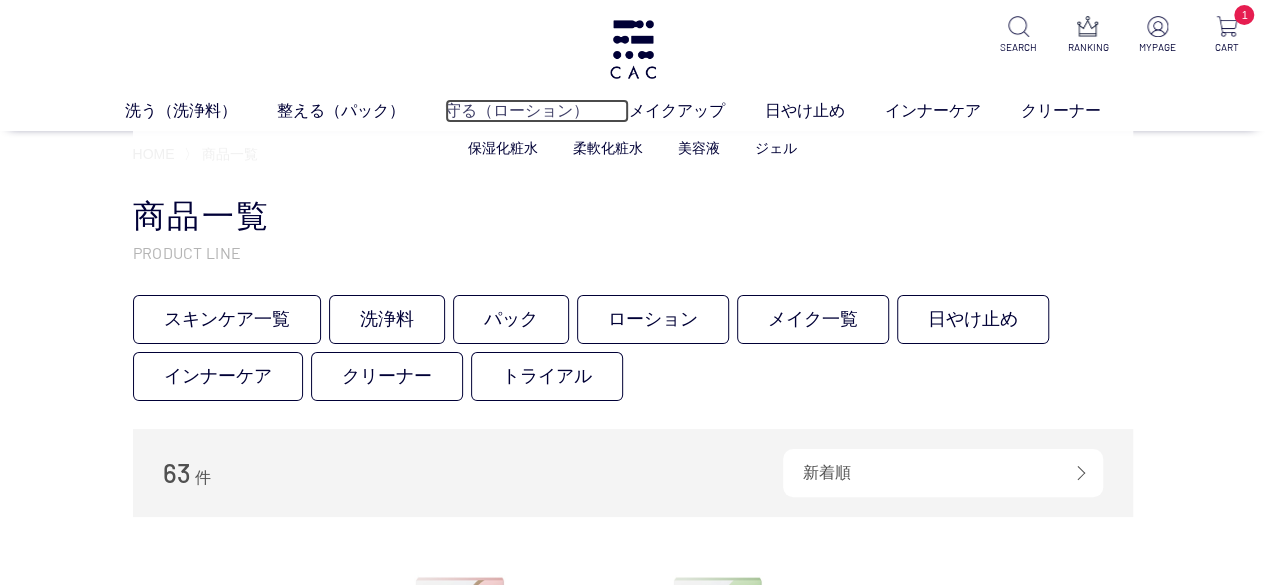 click on "守る（ローション）" at bounding box center [537, 111] 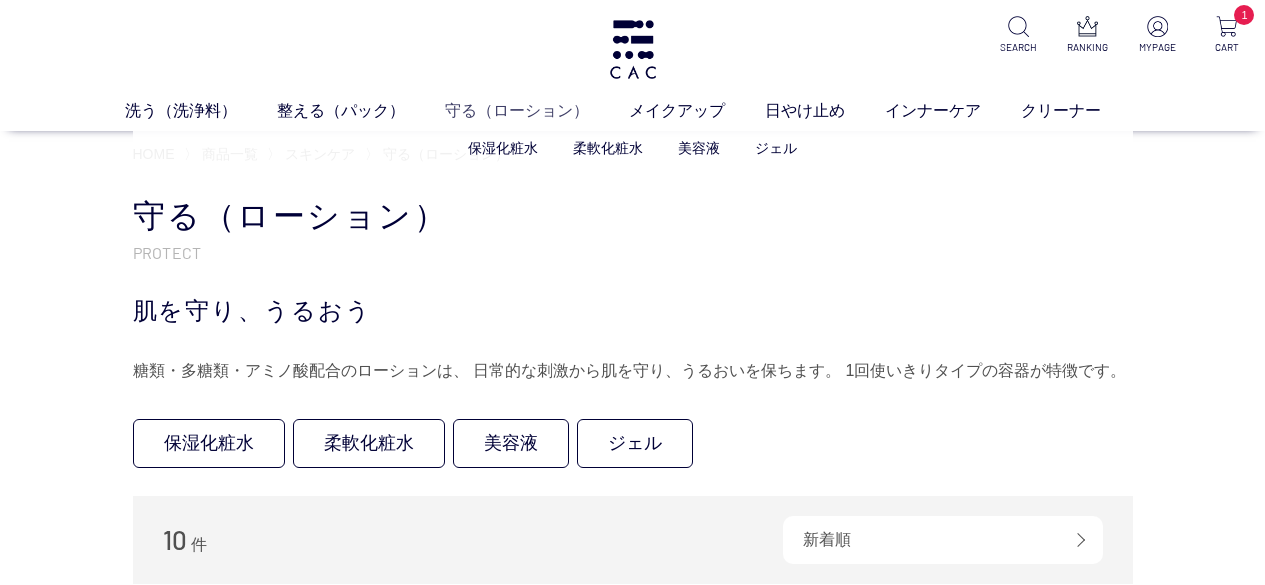 scroll, scrollTop: 0, scrollLeft: 0, axis: both 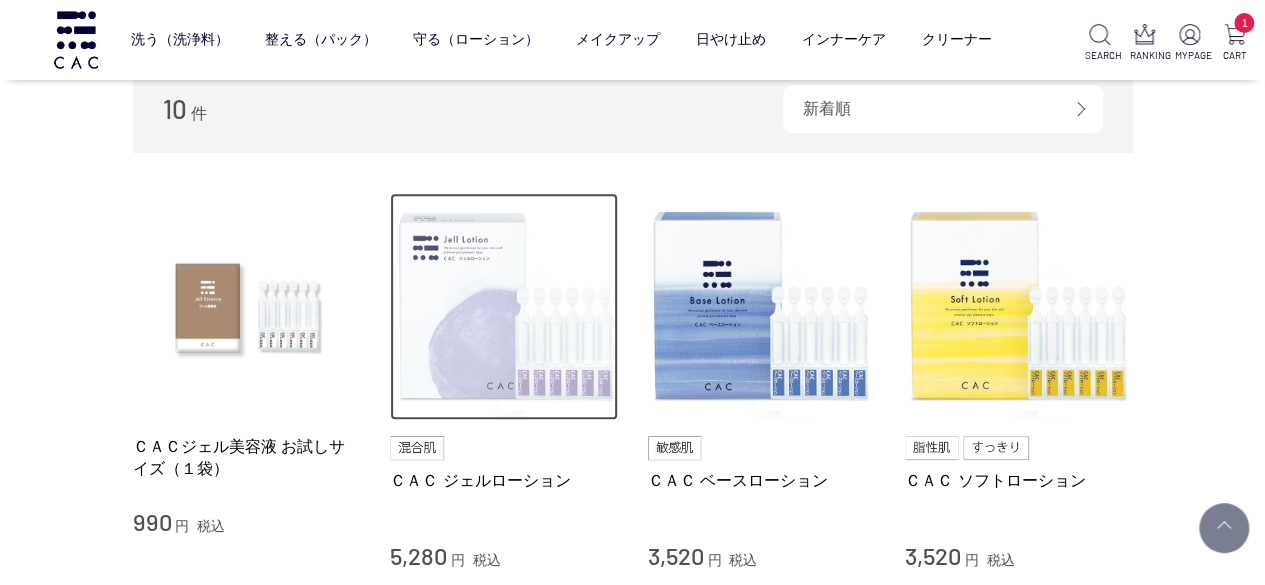 click at bounding box center [504, 307] 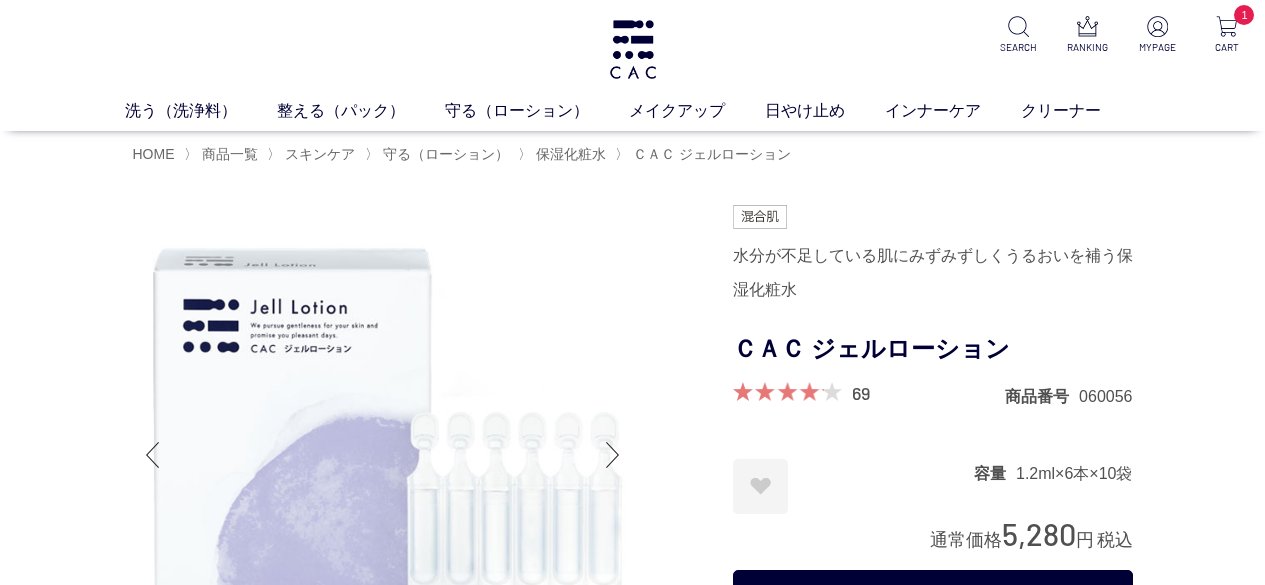 scroll, scrollTop: 0, scrollLeft: 0, axis: both 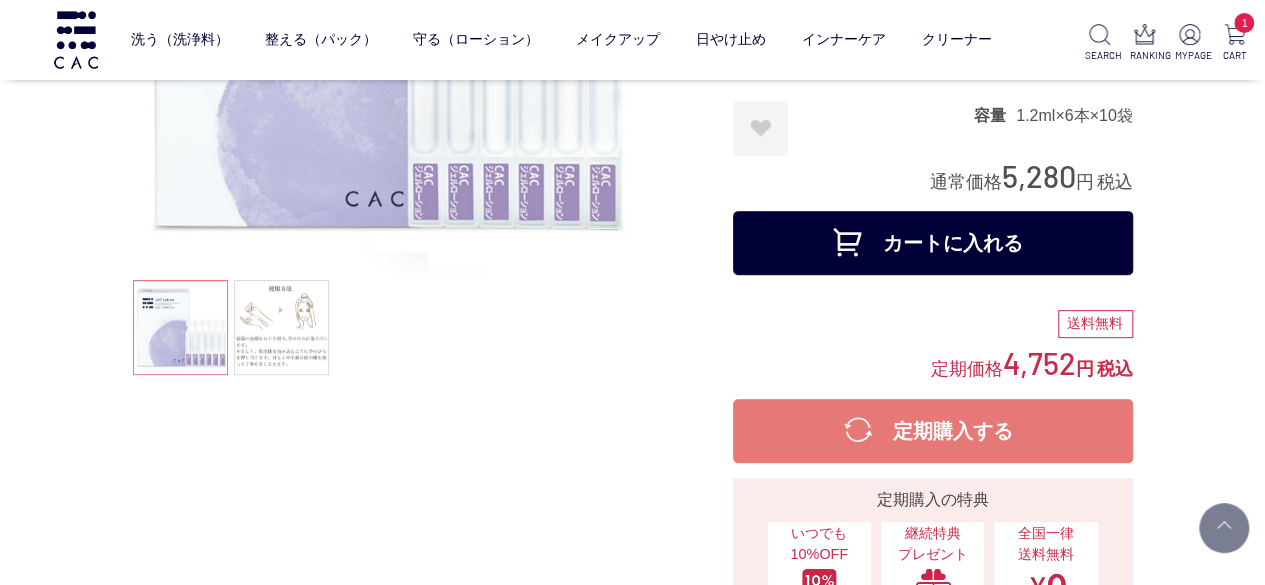 click on "カートに入れる" at bounding box center [933, 243] 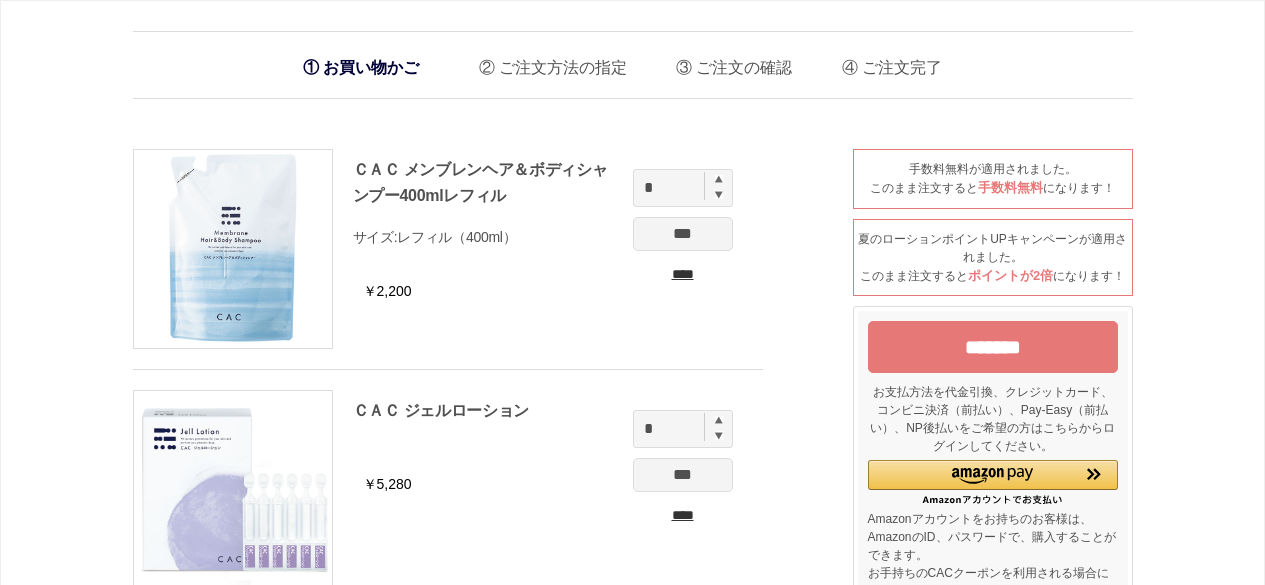 scroll, scrollTop: 0, scrollLeft: 0, axis: both 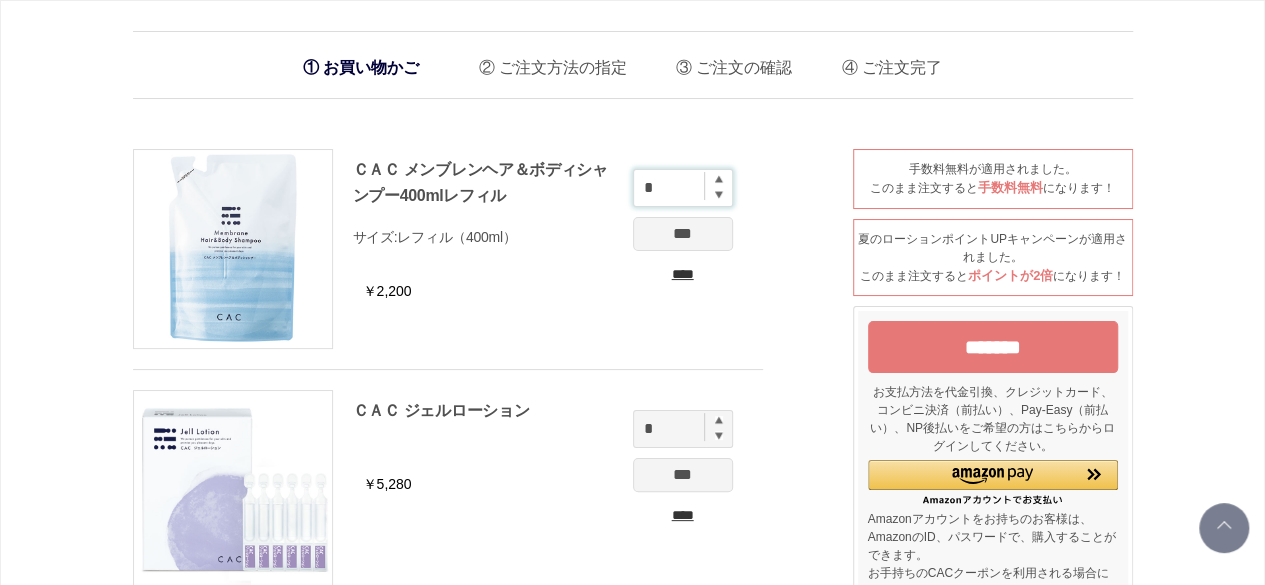 click on "*" at bounding box center [683, 188] 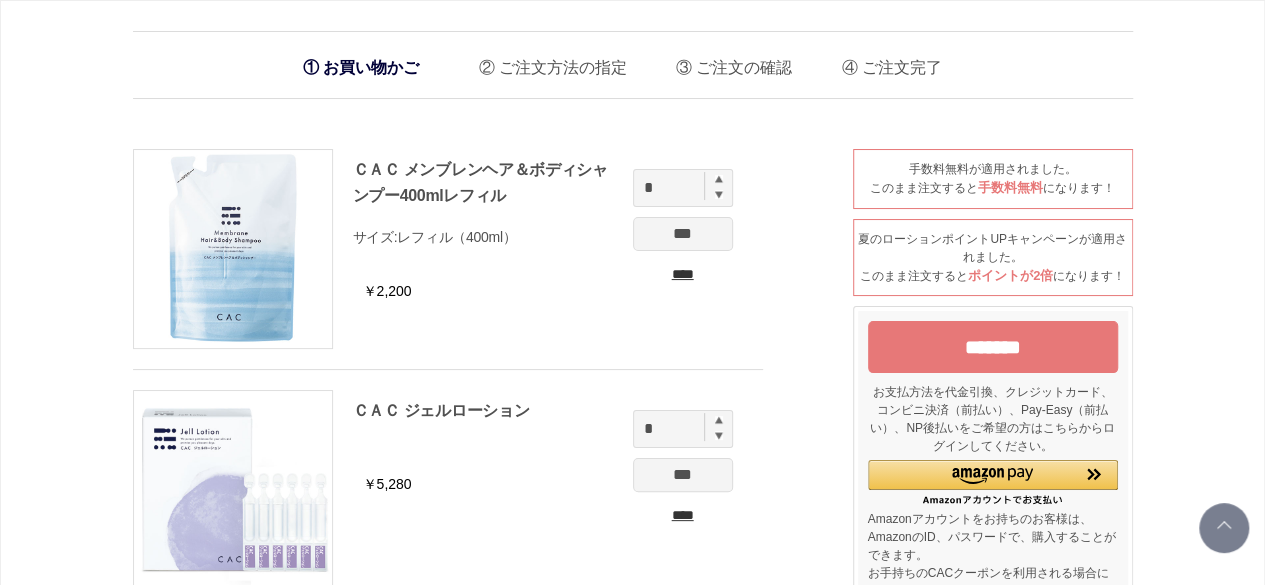 click at bounding box center (719, 179) 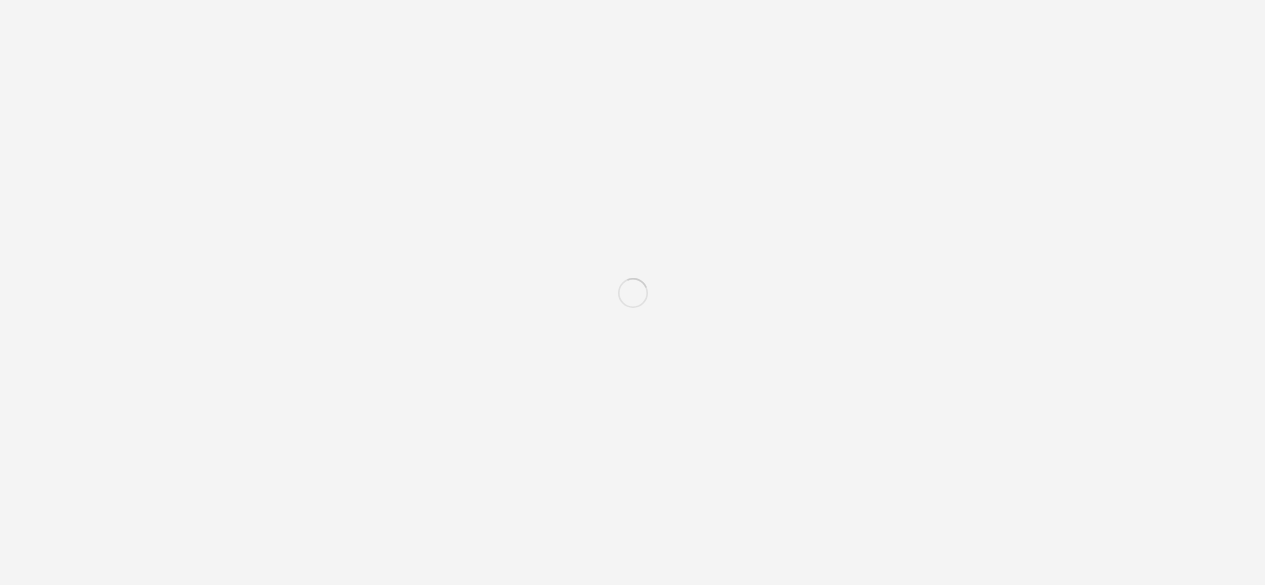 scroll, scrollTop: 0, scrollLeft: 0, axis: both 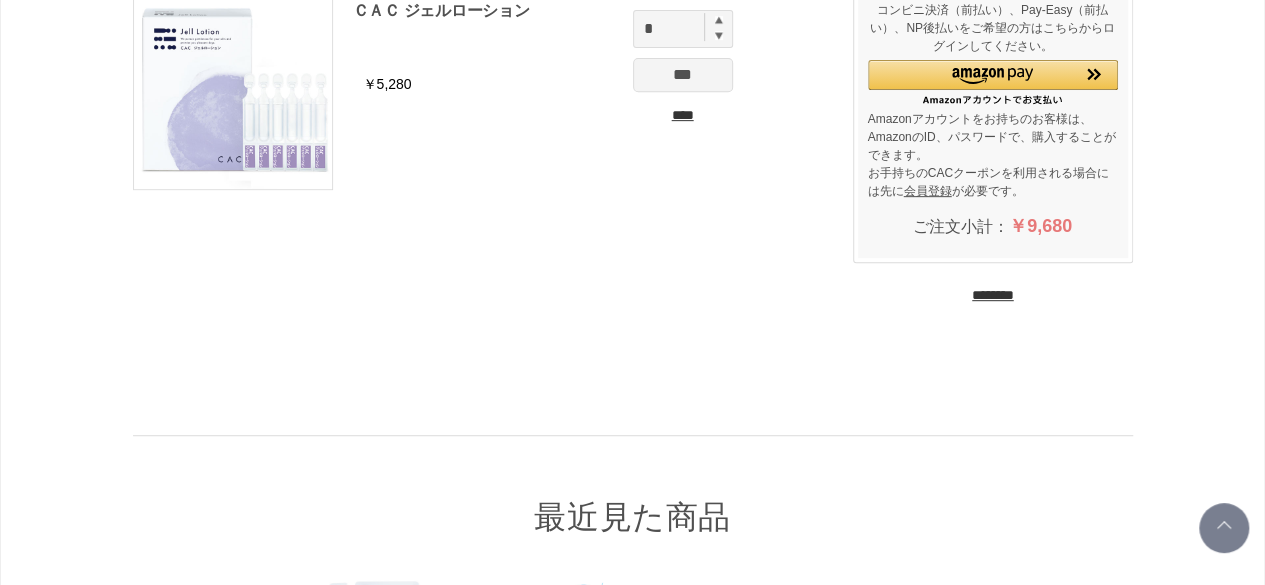 click on "********" at bounding box center (993, 295) 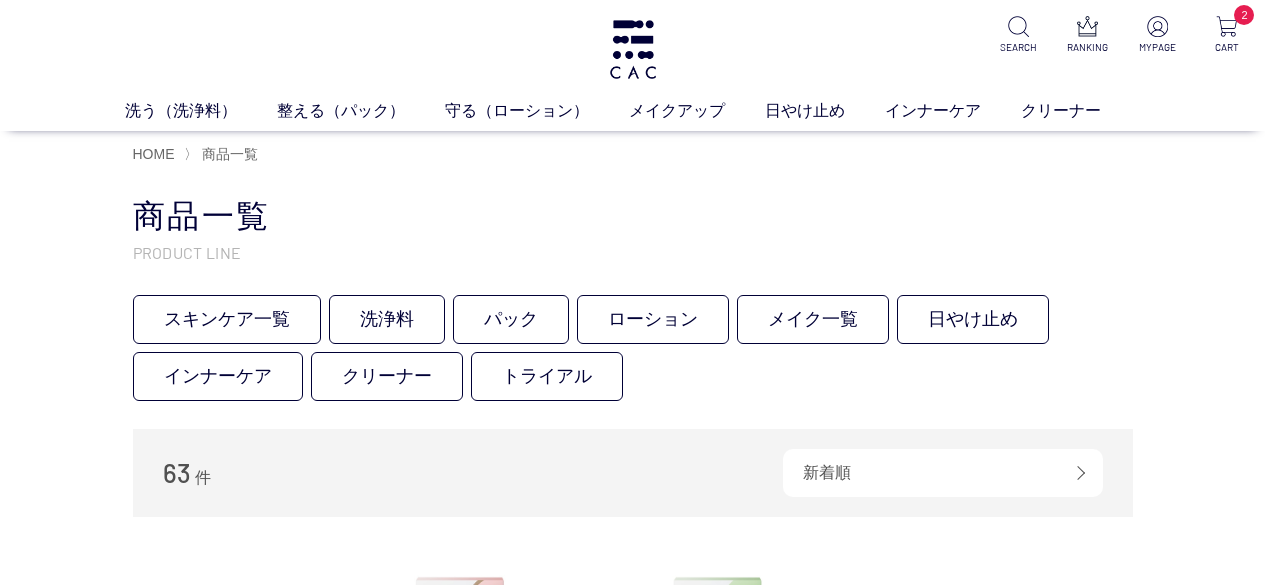 scroll, scrollTop: 0, scrollLeft: 0, axis: both 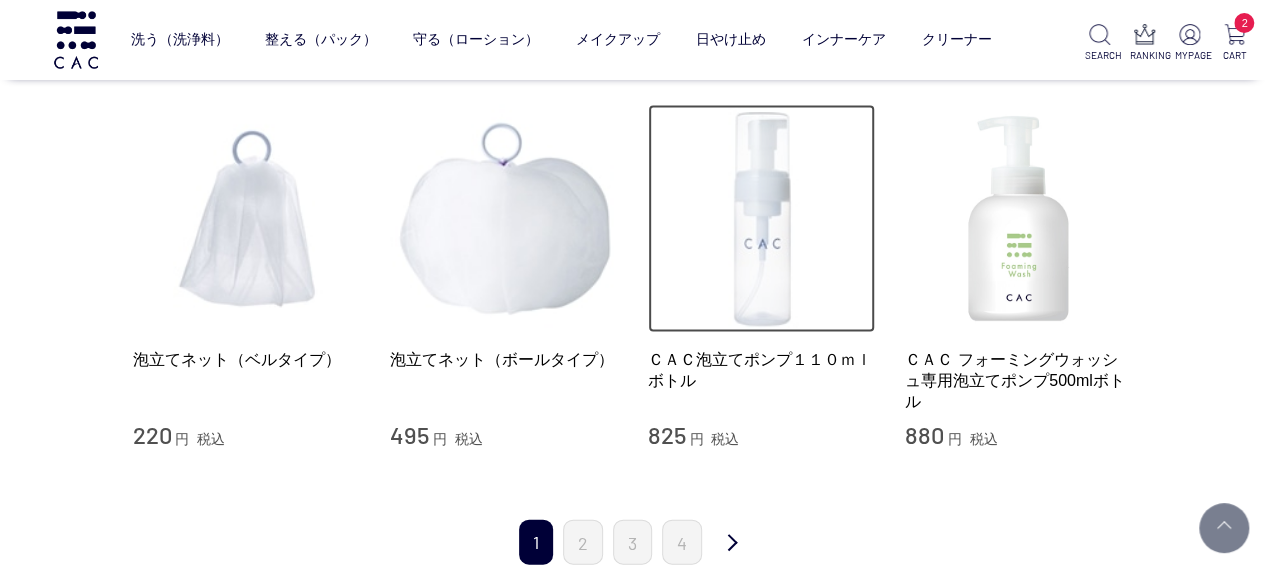 click at bounding box center [762, 219] 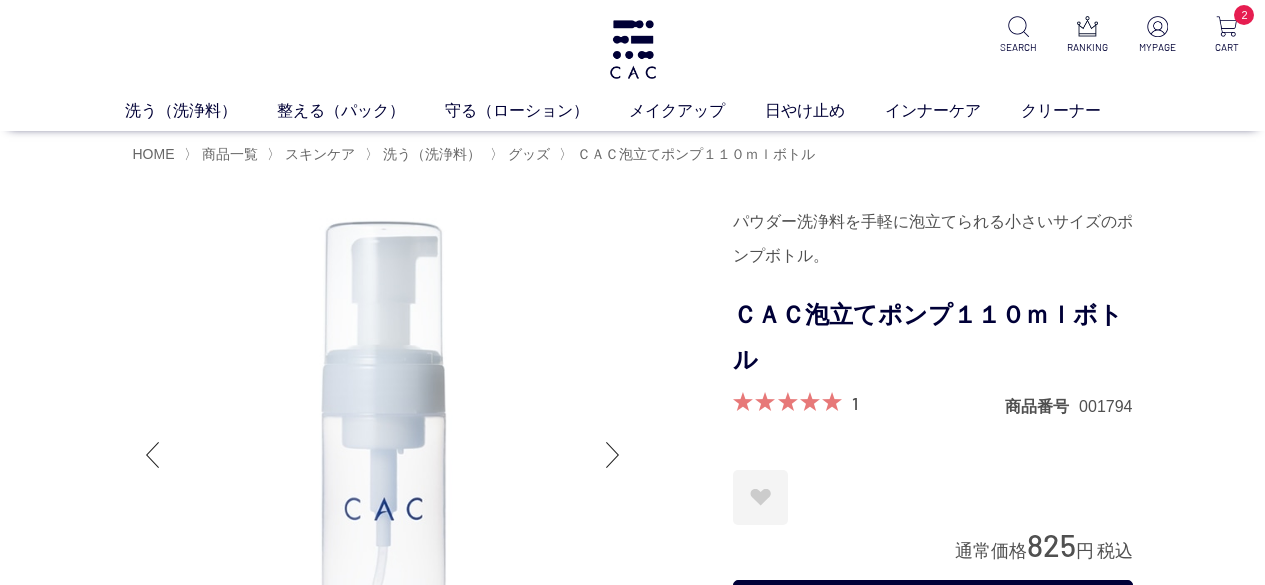 scroll, scrollTop: 0, scrollLeft: 0, axis: both 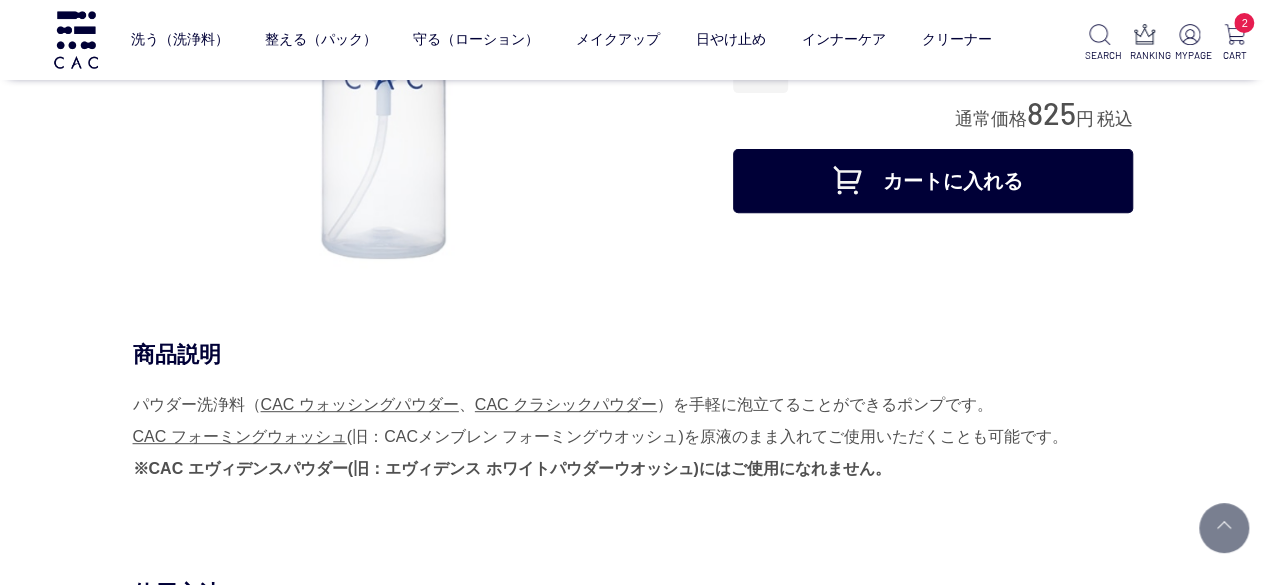 click on "カートに入れる" at bounding box center (933, 181) 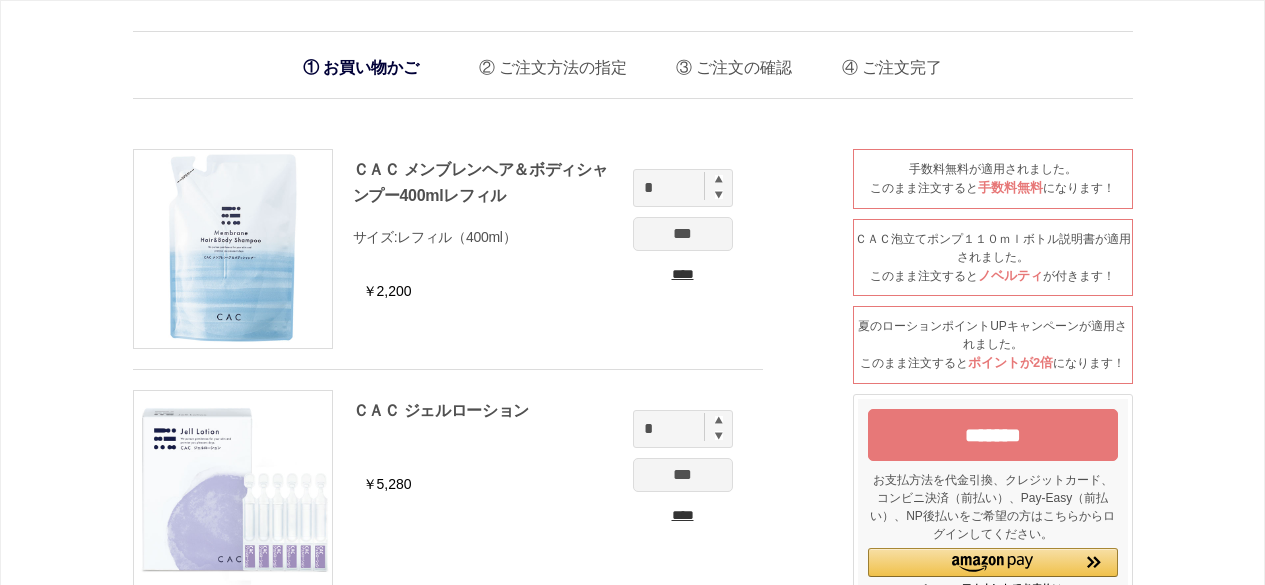 scroll, scrollTop: 0, scrollLeft: 0, axis: both 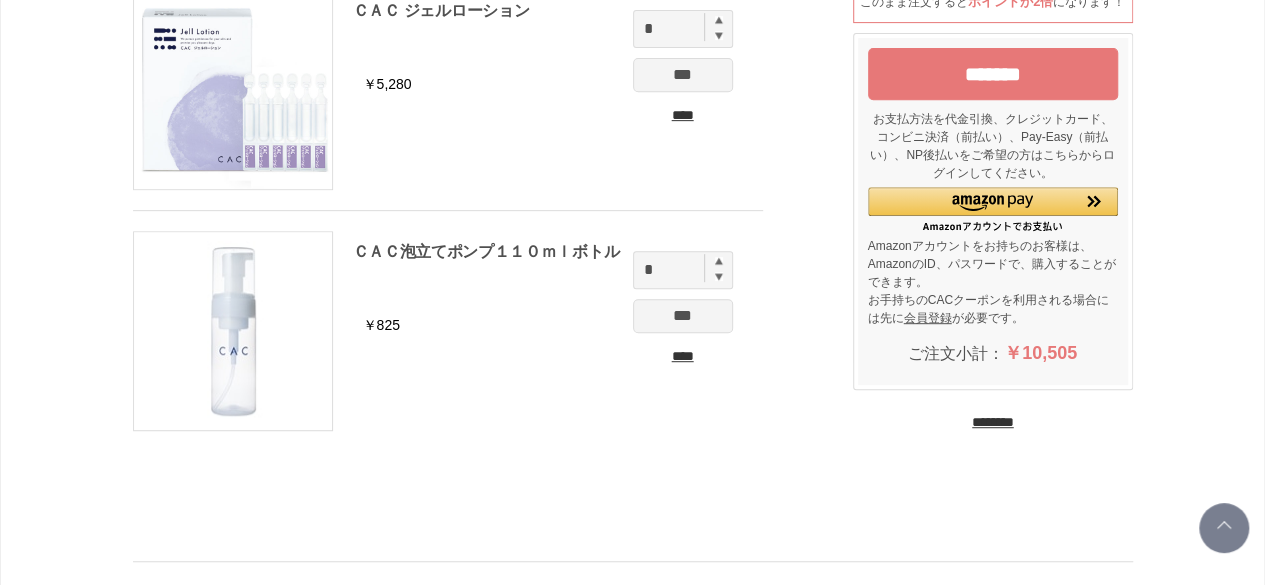 click on "*******" at bounding box center (993, 74) 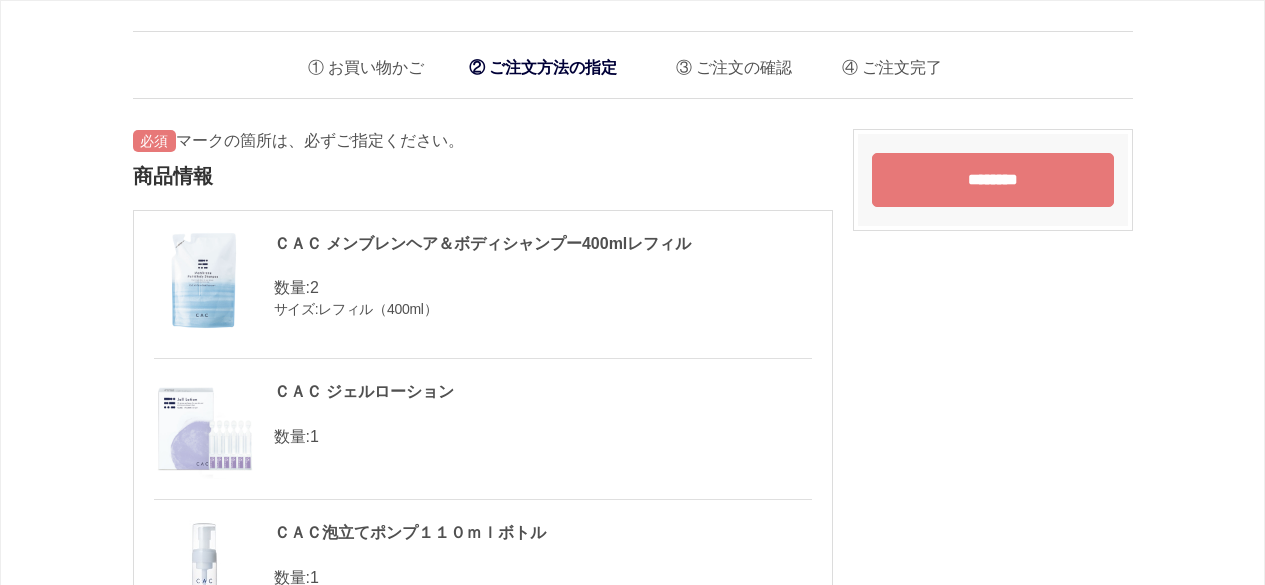 scroll, scrollTop: 0, scrollLeft: 0, axis: both 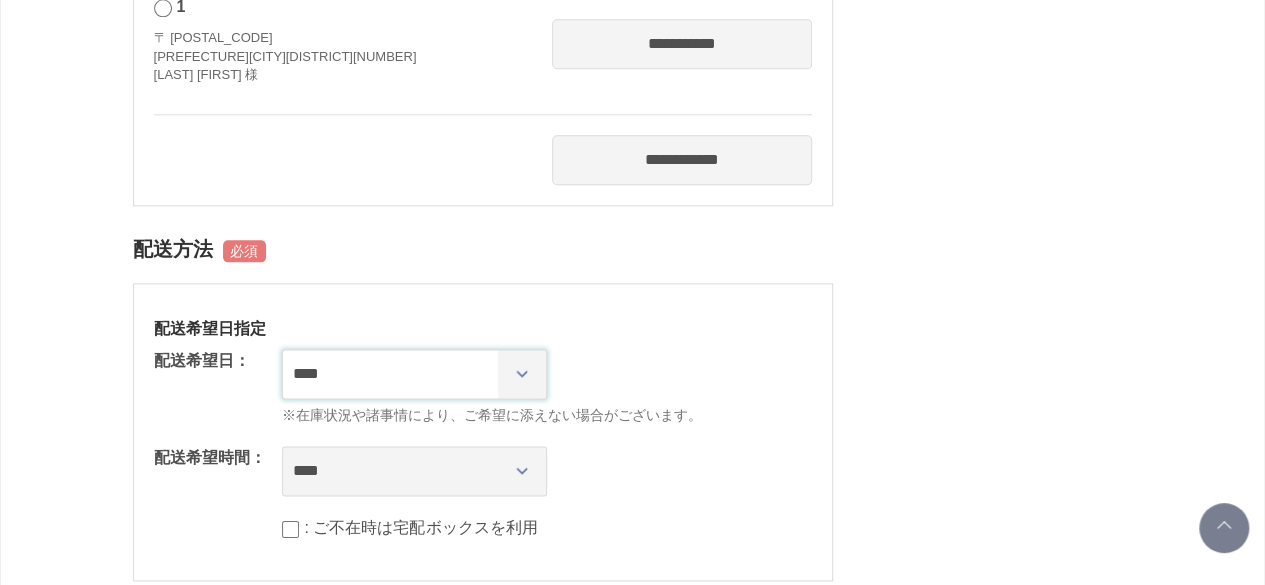 click on "**********" at bounding box center [414, 374] 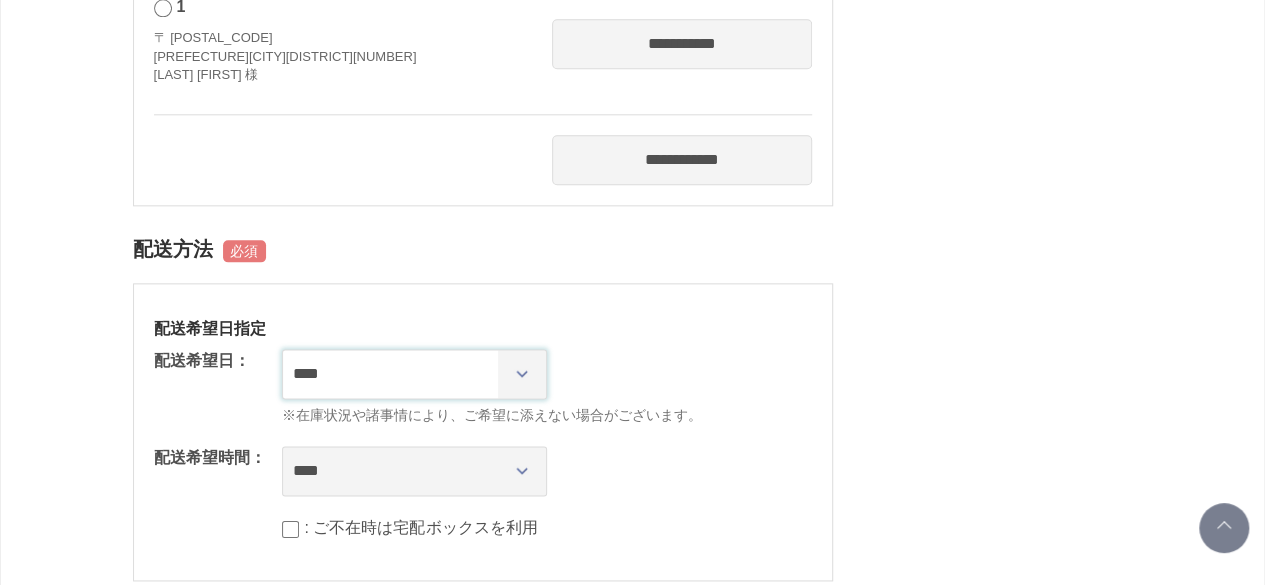 select on "********" 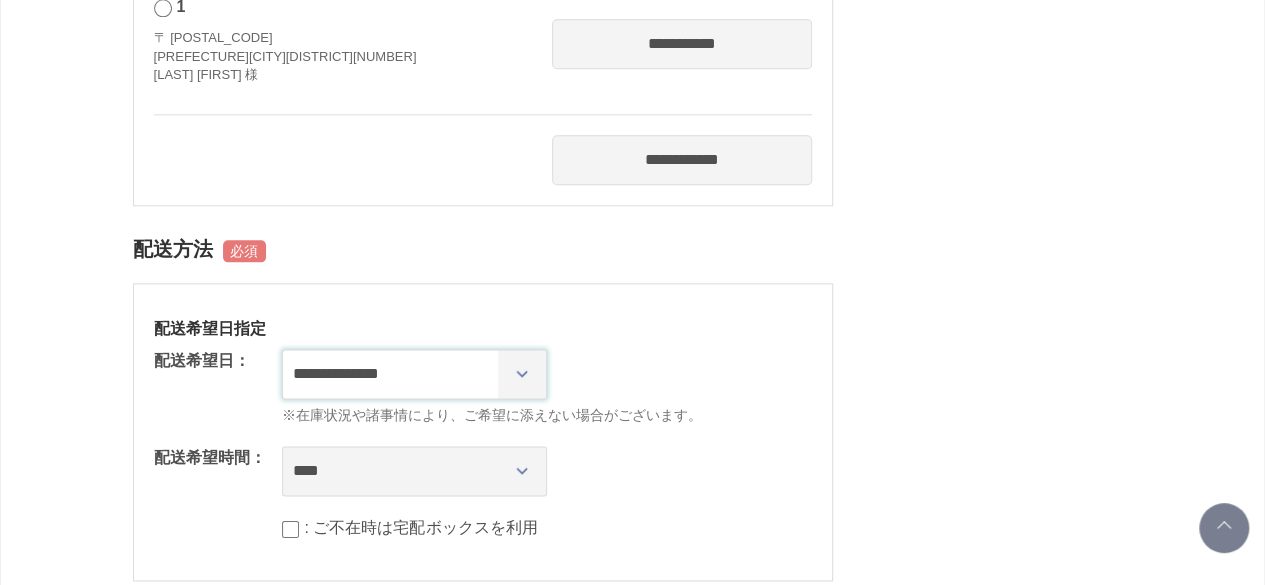 click on "**********" at bounding box center [414, 374] 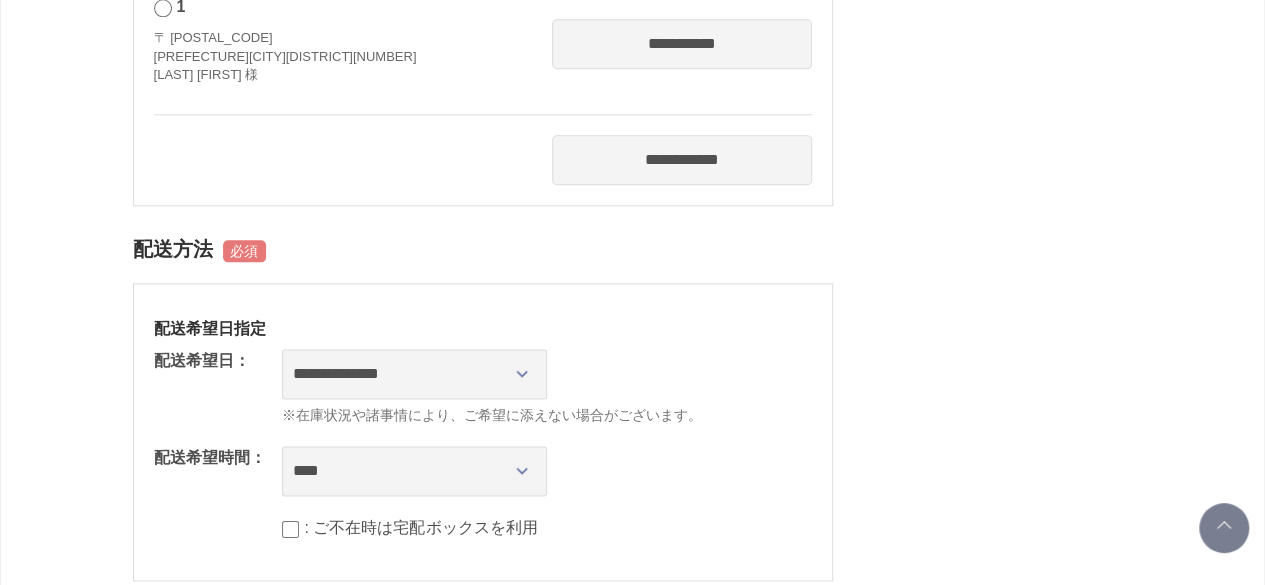 click on "**********" at bounding box center (483, 432) 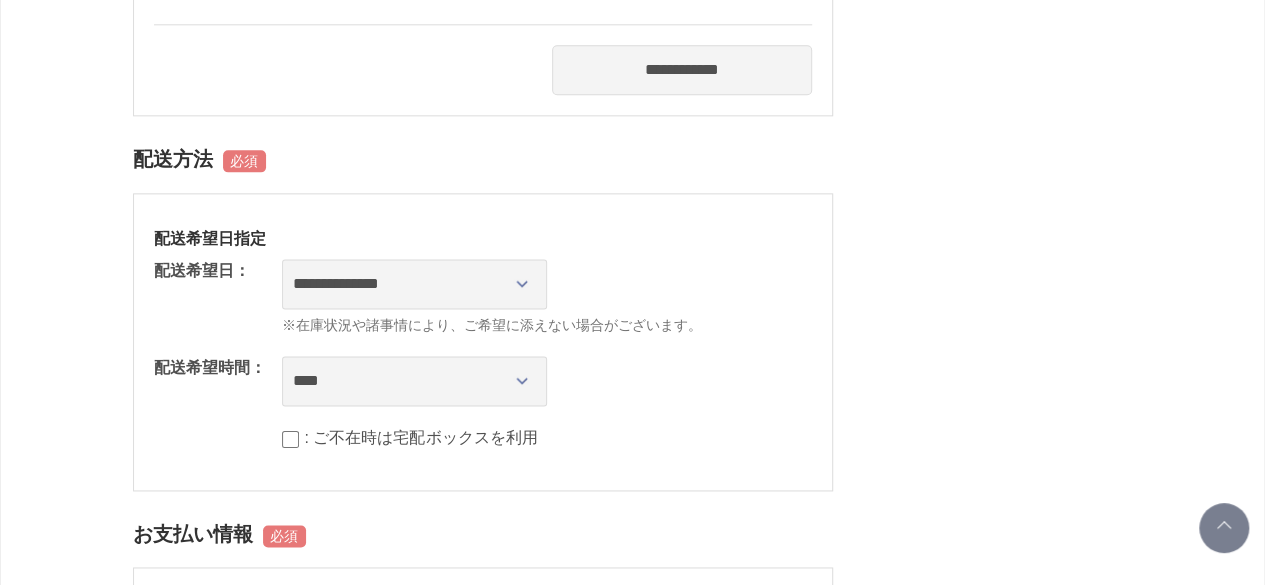 scroll, scrollTop: 1200, scrollLeft: 0, axis: vertical 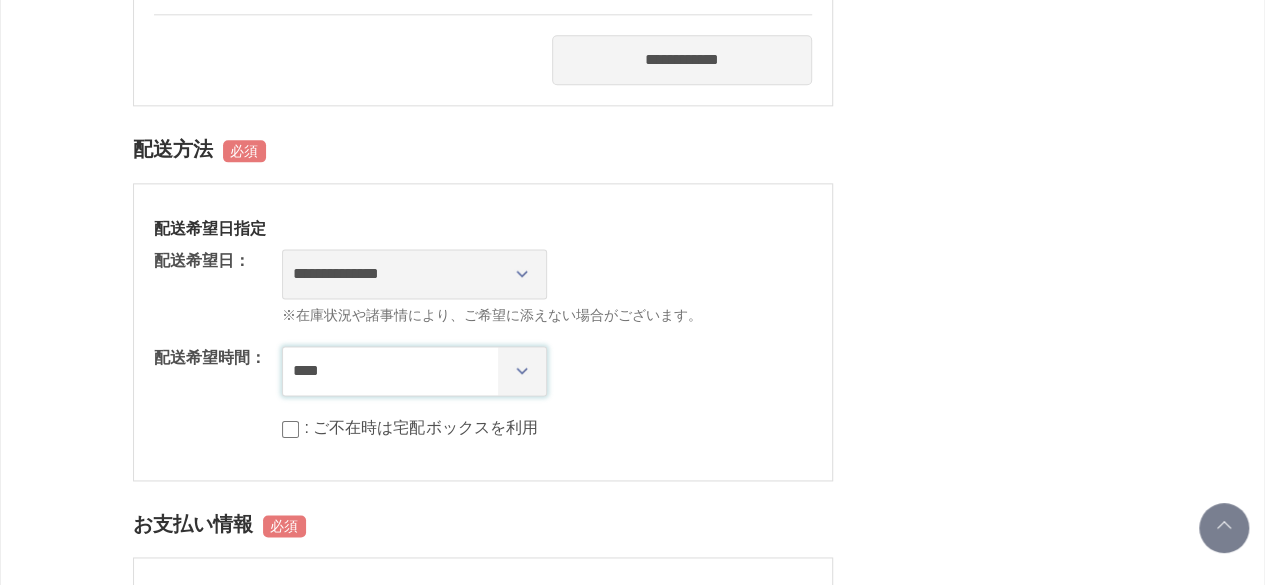 click on "**** *** ****** ****** ****** ******" at bounding box center (414, 371) 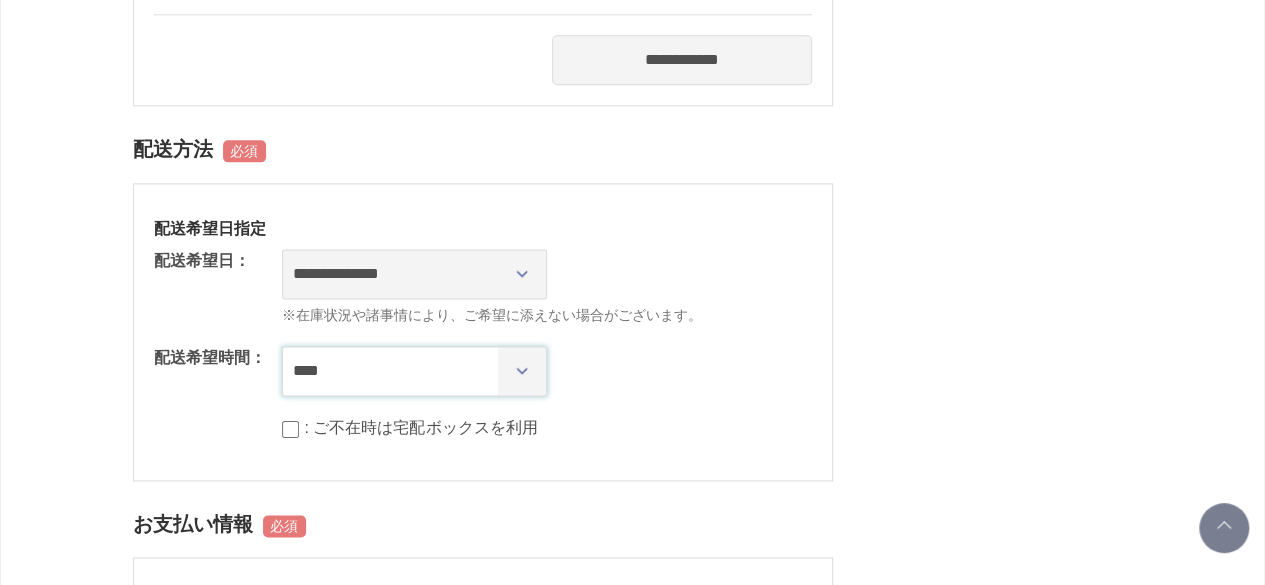 select on "**" 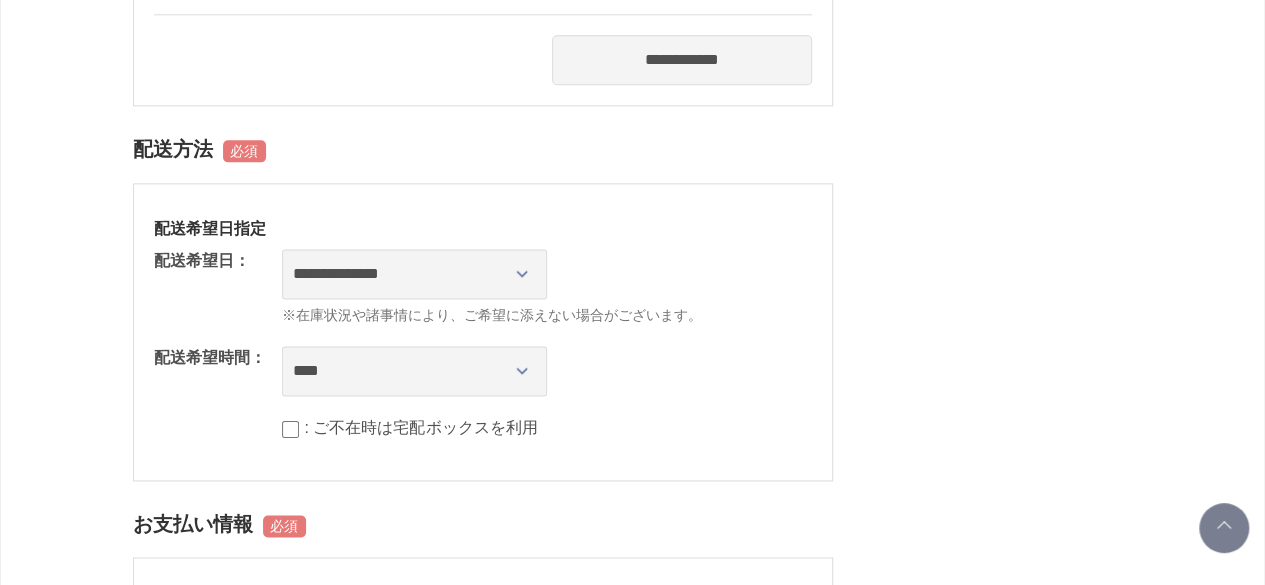 click on "**********" at bounding box center (547, 274) 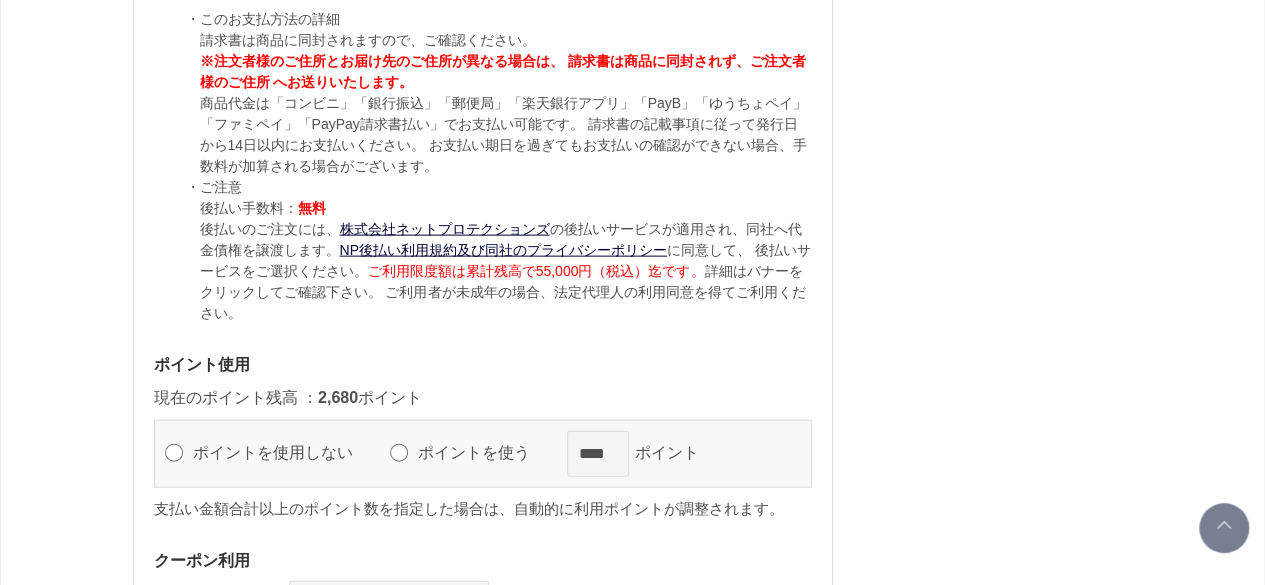 scroll, scrollTop: 2200, scrollLeft: 0, axis: vertical 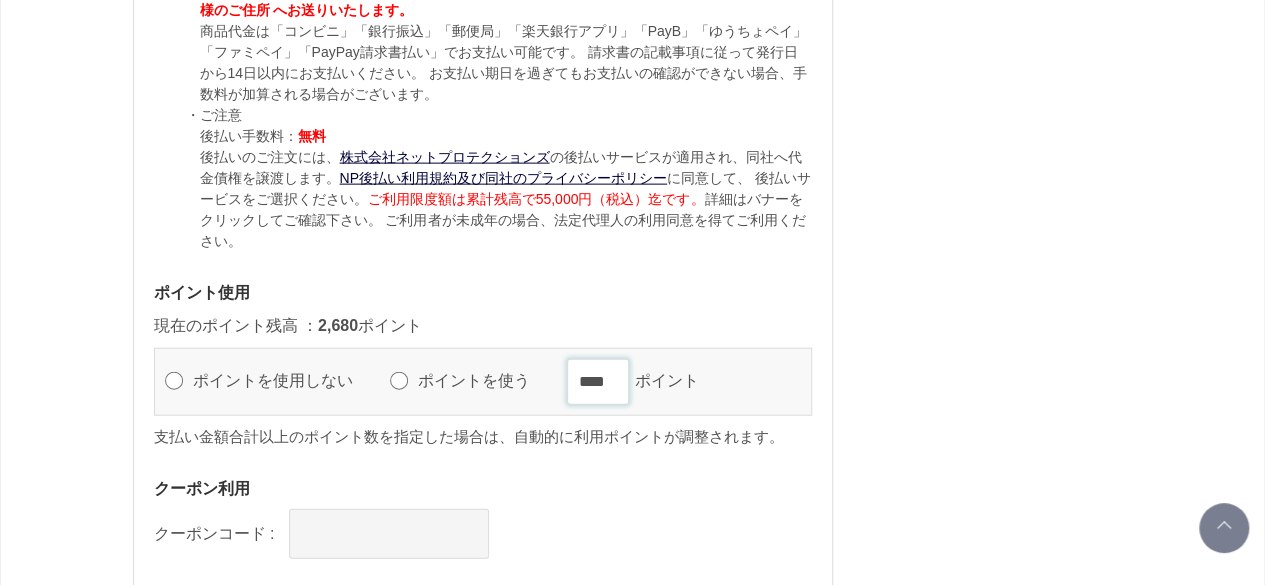 click on "****" at bounding box center (598, 382) 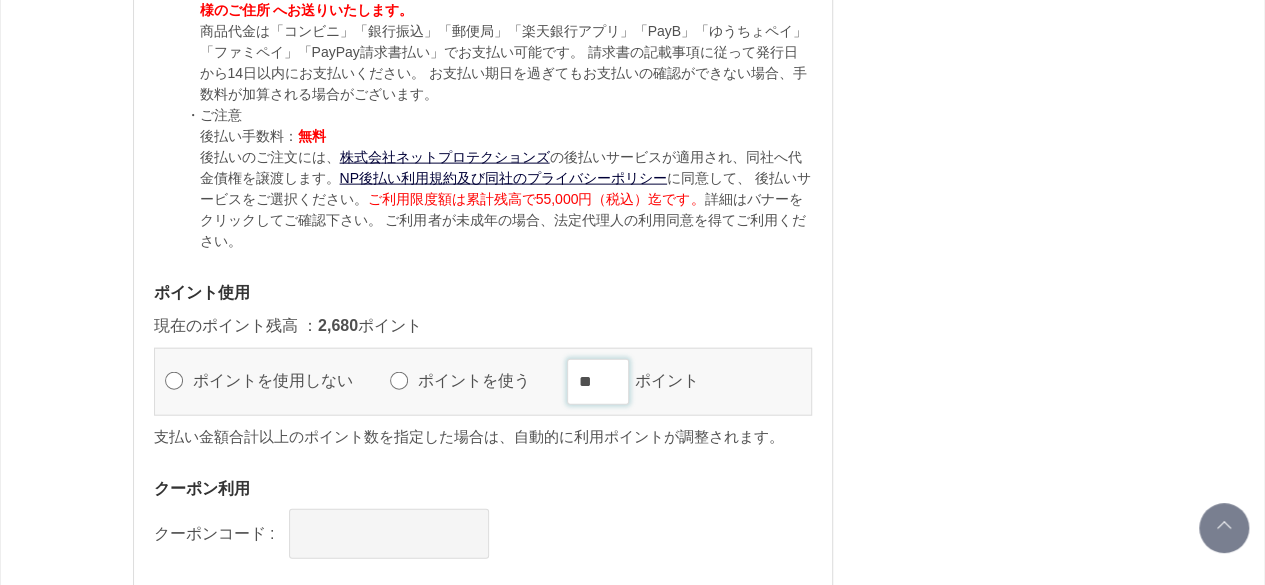 type on "*" 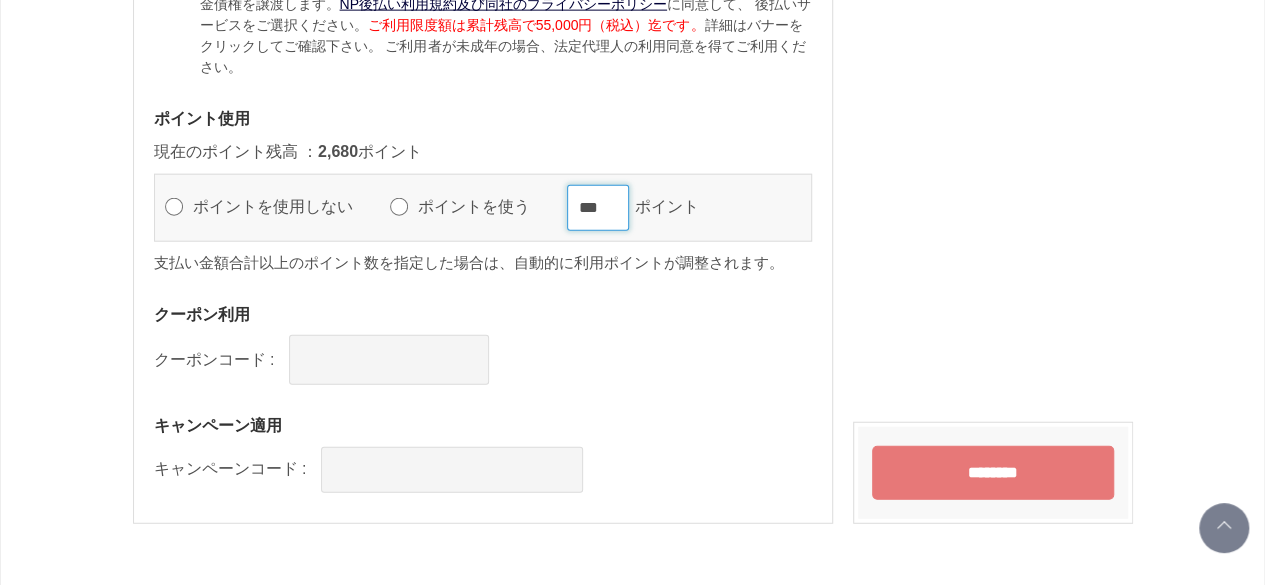 scroll, scrollTop: 2400, scrollLeft: 0, axis: vertical 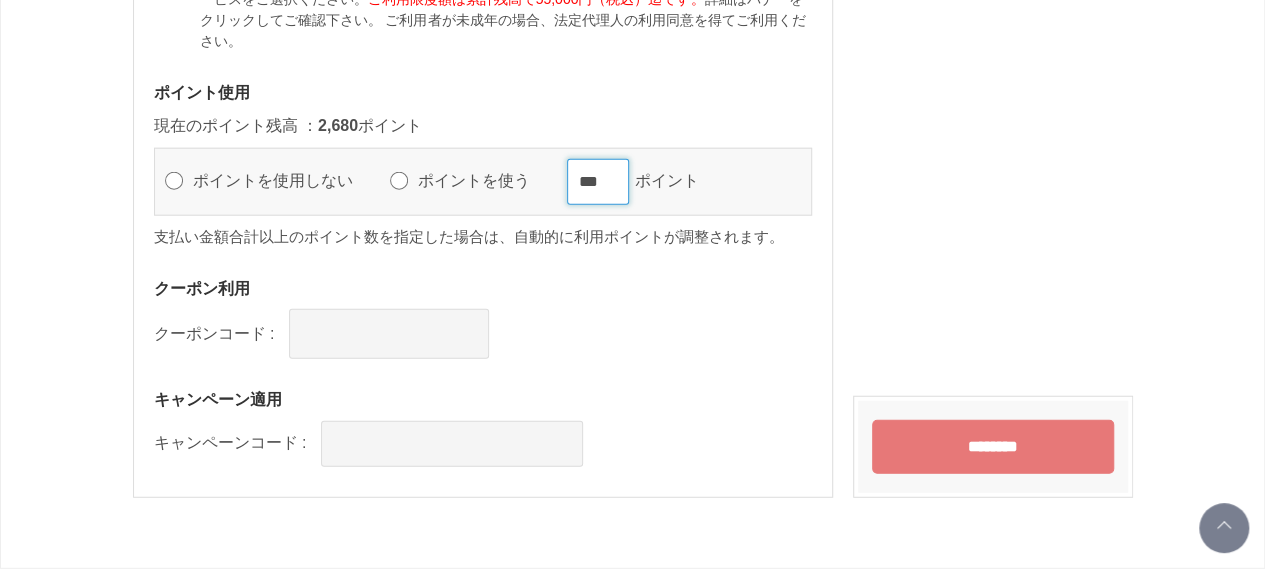 type on "***" 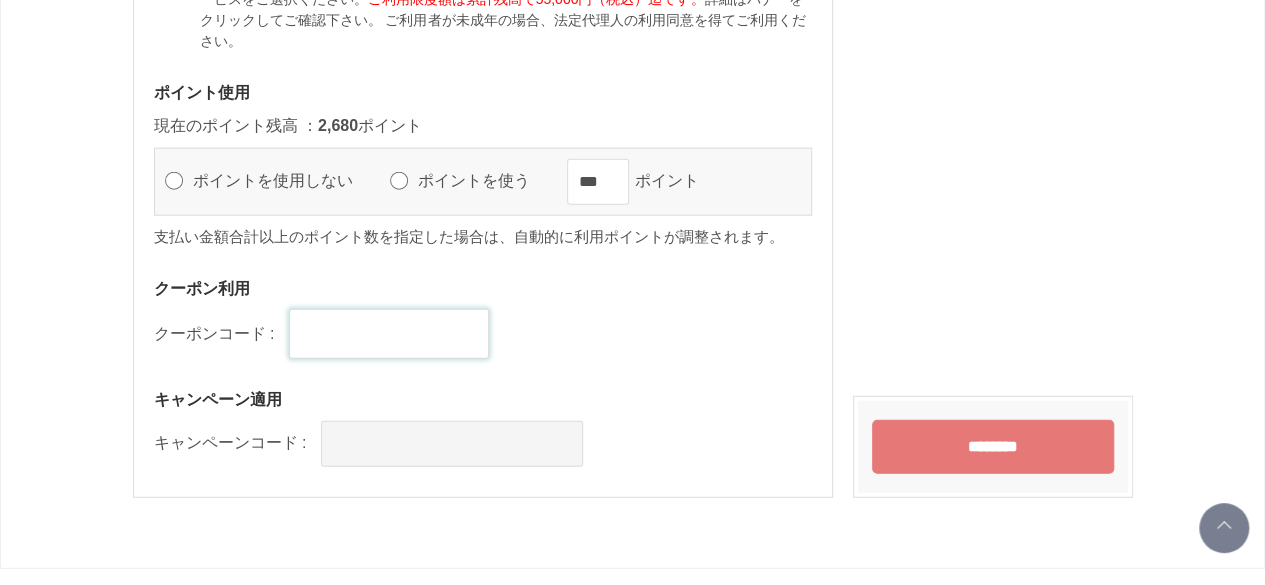 click at bounding box center (389, 334) 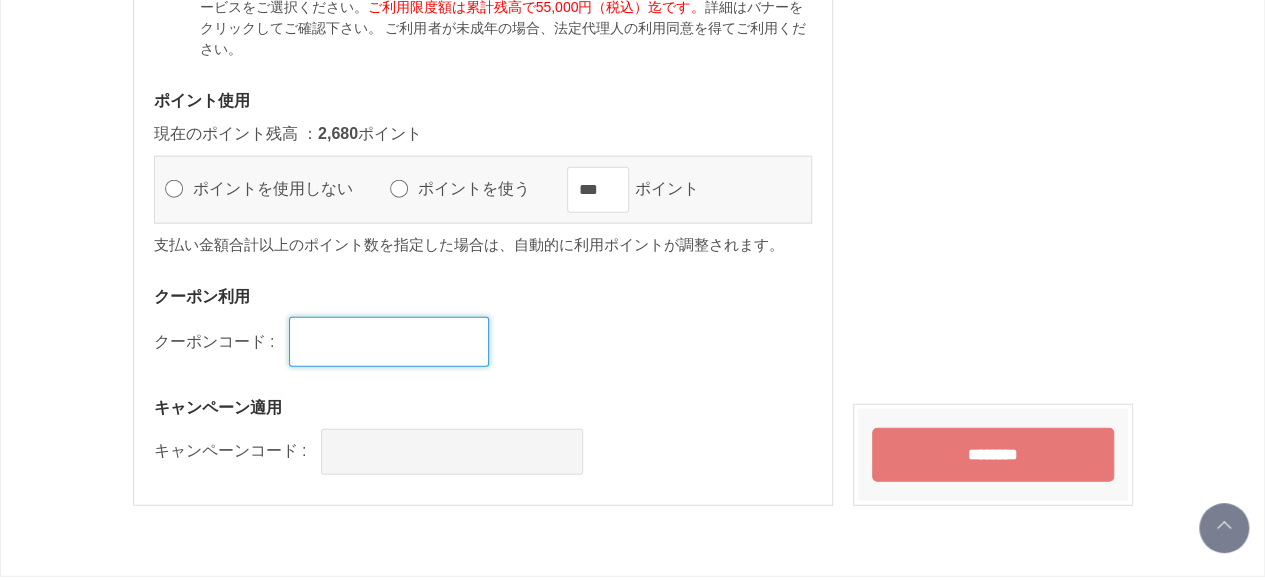 scroll, scrollTop: 2366, scrollLeft: 0, axis: vertical 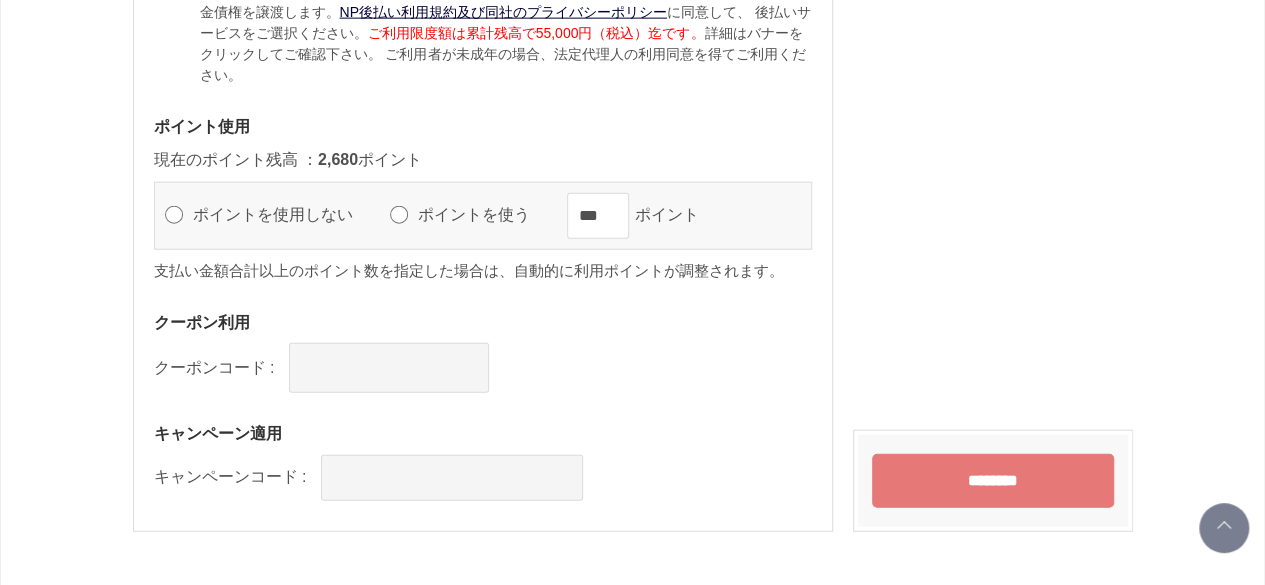 click on "********" at bounding box center (993, 481) 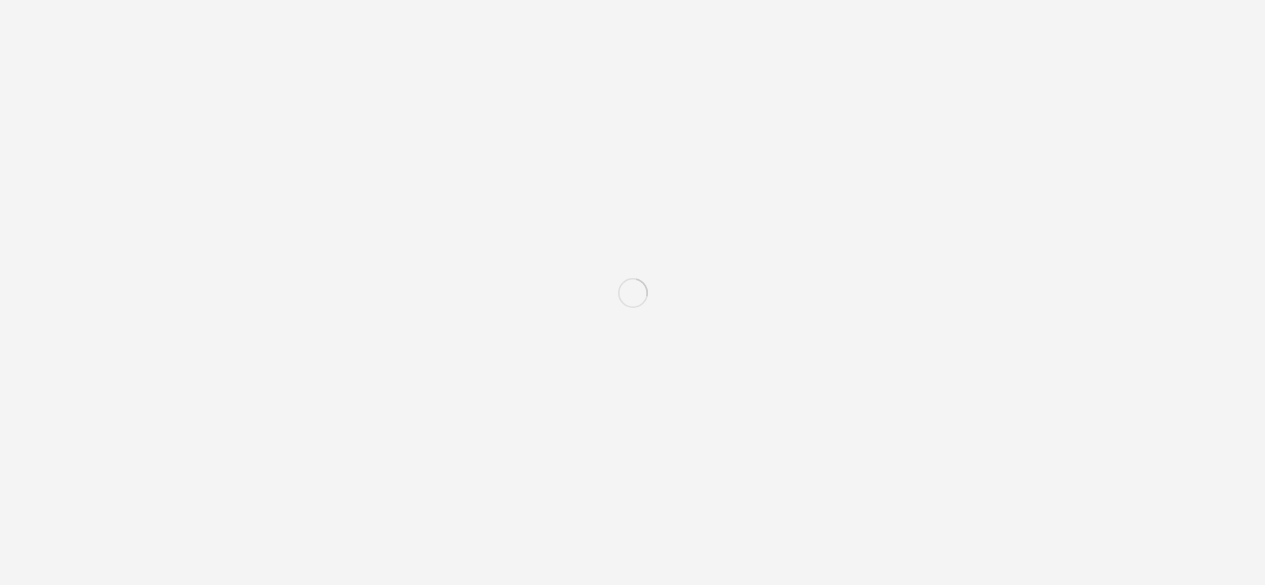 scroll, scrollTop: 0, scrollLeft: 0, axis: both 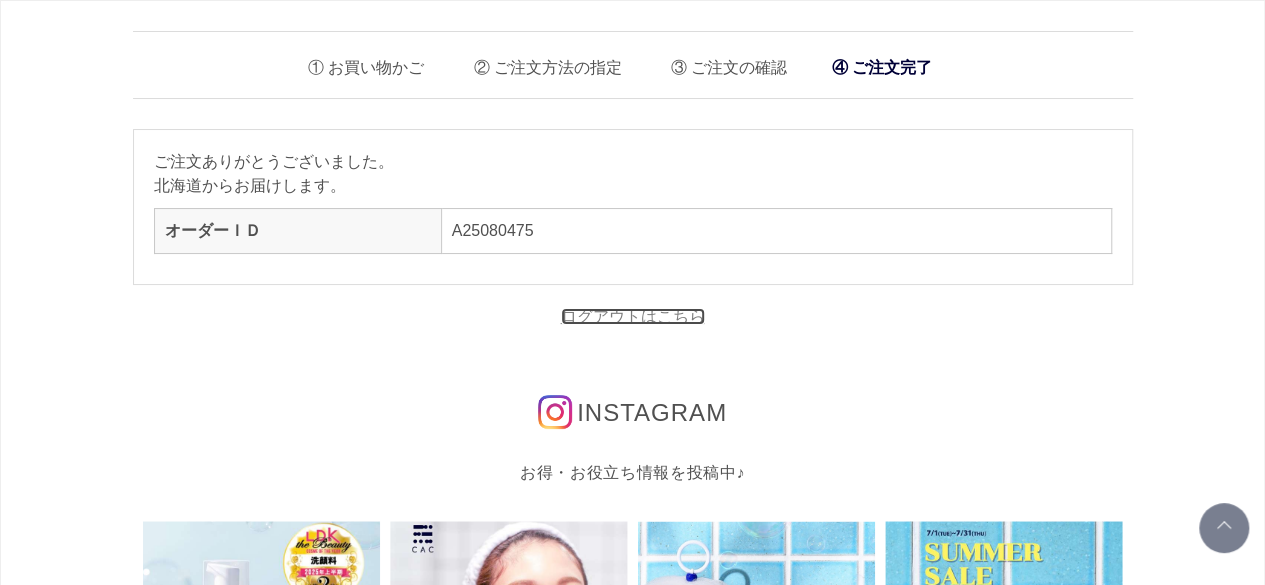 click on "ログアウトはこちら" at bounding box center [633, 316] 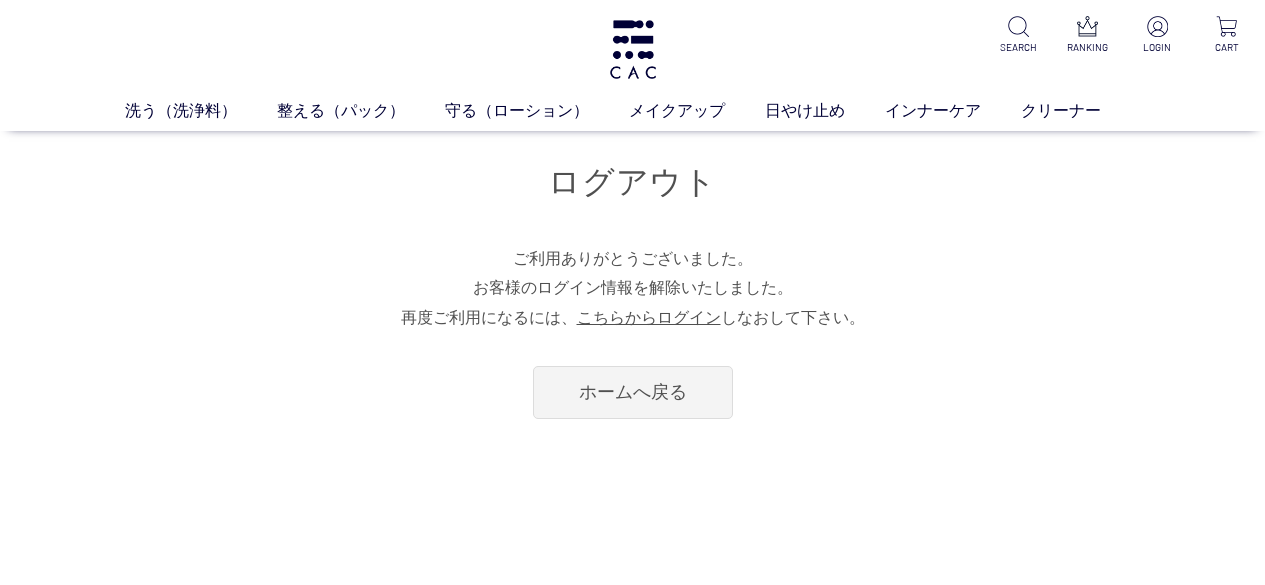 scroll, scrollTop: 0, scrollLeft: 0, axis: both 